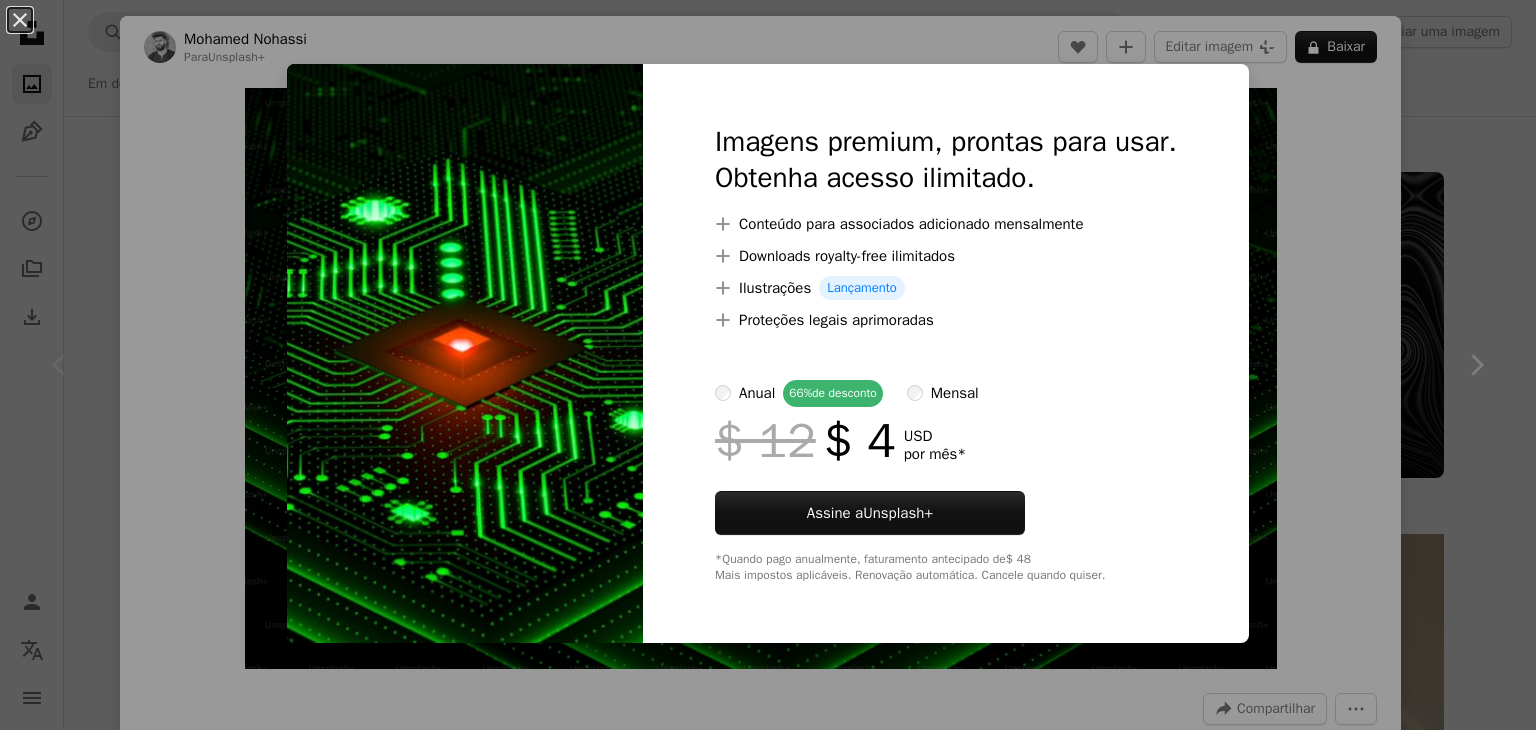 scroll, scrollTop: 7700, scrollLeft: 0, axis: vertical 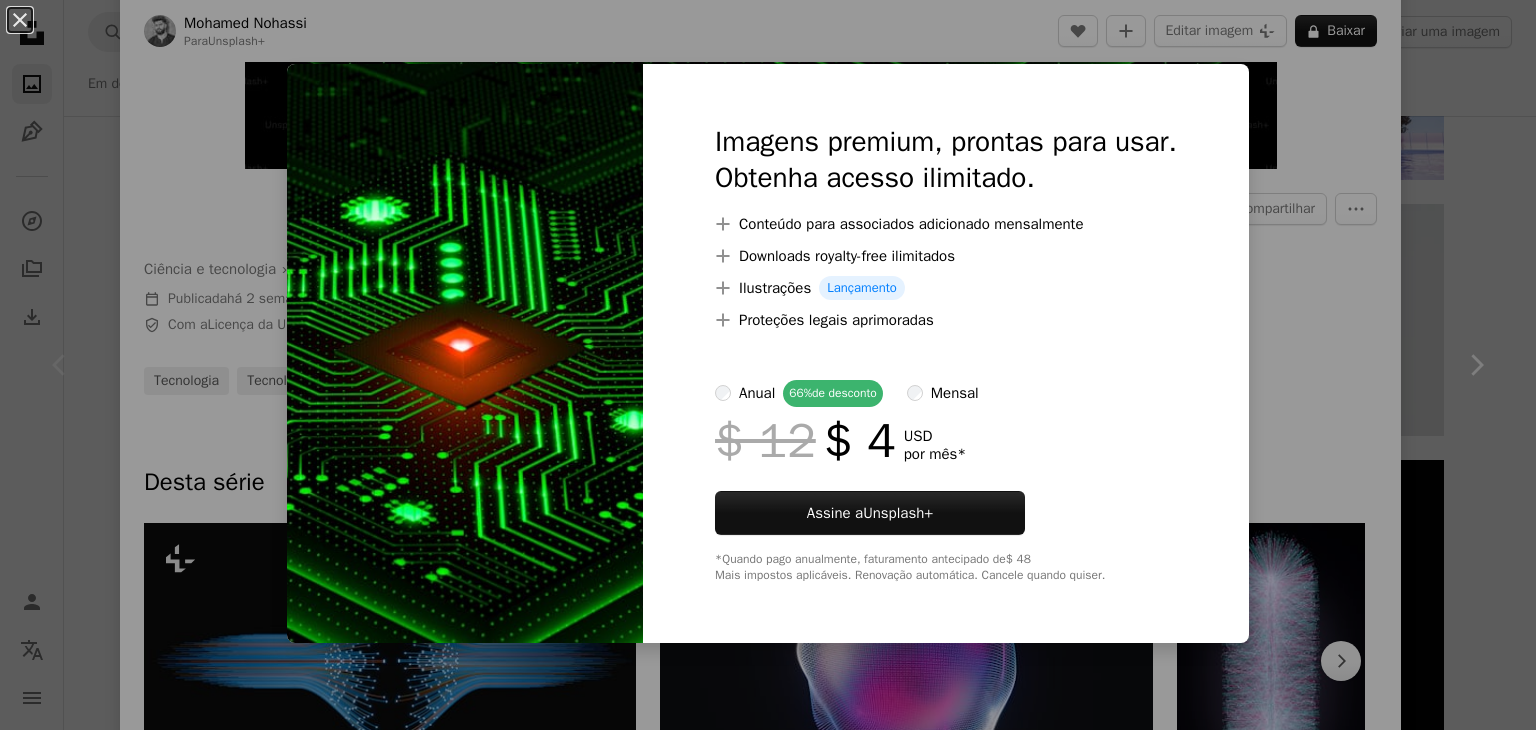 click on "An X shape Imagens premium, prontas para usar. Obtenha acesso ilimitado. A plus sign Conteúdo para associados adicionado mensalmente A plus sign Downloads royalty-free ilimitados A plus sign Ilustrações  Lançamento A plus sign Proteções legais aprimoradas anual 66%  de desconto mensal $ 12   $ 4 USD por mês * Assine a  Unsplash+ *Quando pago anualmente, faturamento antecipado de  $ 48 Mais impostos aplicáveis. Renovação automática. Cancele quando quiser." at bounding box center [768, 365] 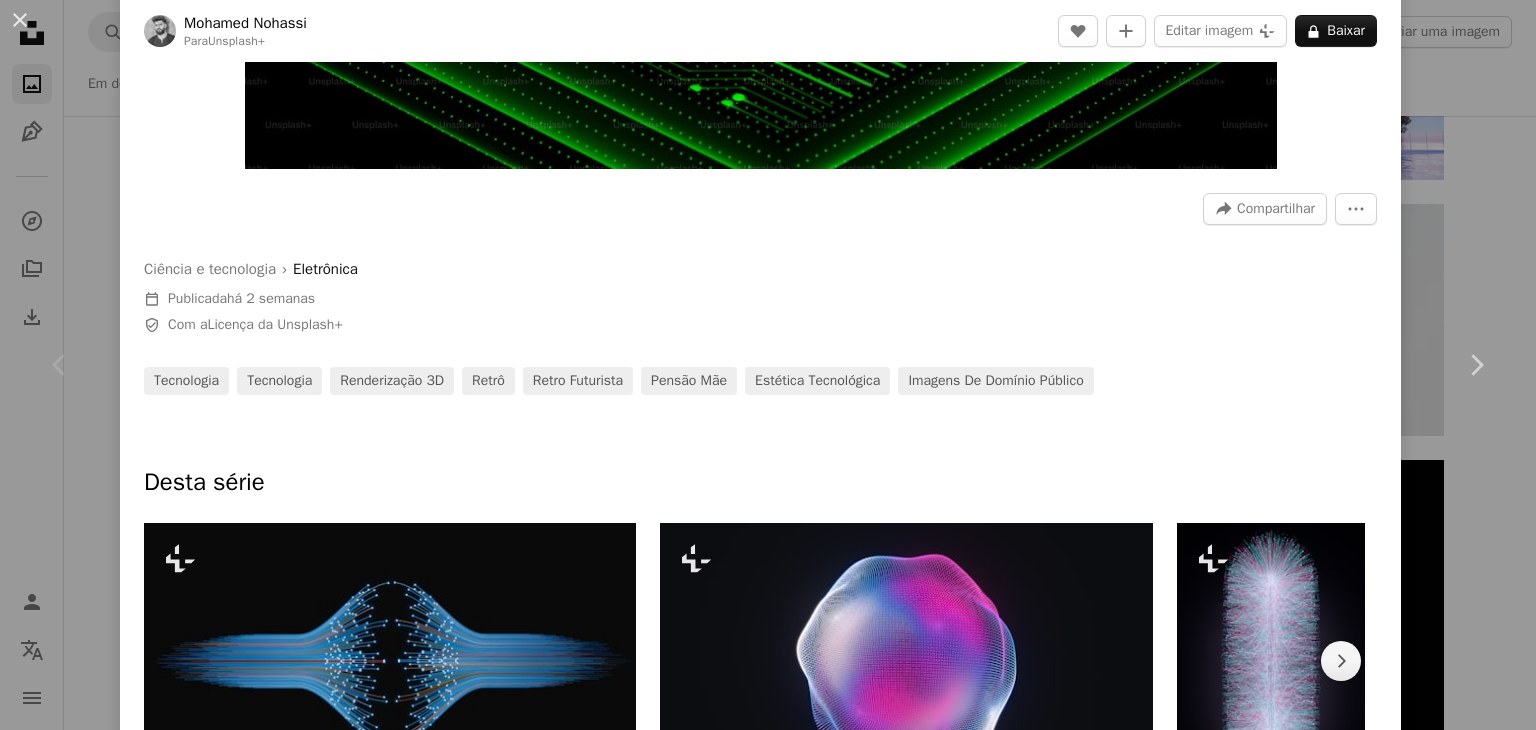 click on "An X shape Chevron left Chevron right Mohamed Nohassi Para  Unsplash+ A heart A plus sign Editar imagem   Plus sign for Unsplash+ A lock   Baixar Zoom in A forward-right arrow Compartilhar More Actions Ciência e tecnologia › Eletrônica Calendar outlined Publicada  há 2 semanas Safety Com a  Licença da Unsplash+ Tecnologia Tecnologia Renderização 3D retrô retro futurista pensão mãe estética tecnológica Imagens de domínio público Desta série Chevron right Plus sign for Unsplash+ Plus sign for Unsplash+ Plus sign for Unsplash+ Plus sign for Unsplash+ Imagens relacionadas Plus sign for Unsplash+ A heart A plus sign Paris Bilal Para  Unsplash+ A lock   Baixar Plus sign for Unsplash+ A heart A plus sign Zyanya Citlalli Para  Unsplash+ A lock   Baixar Plus sign for Unsplash+ A heart A plus sign Getty Images Para  Unsplash+ A lock   Baixar Plus sign for Unsplash+ A heart A plus sign Allison Saeng Para  Unsplash+ A lock   Baixar Plus sign for Unsplash+ A heart A plus sign Resource Database Para  A lock" at bounding box center (768, 365) 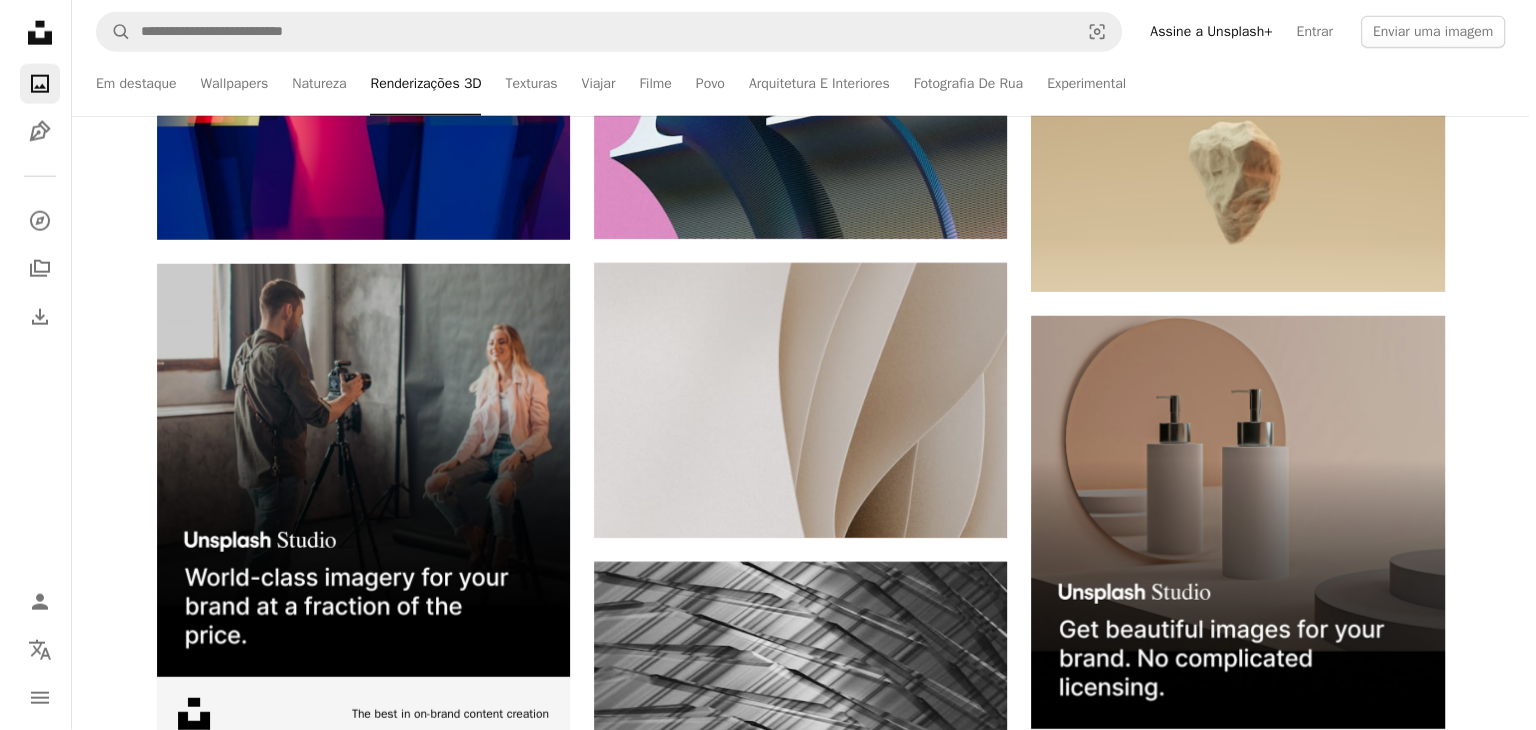 scroll, scrollTop: 5800, scrollLeft: 0, axis: vertical 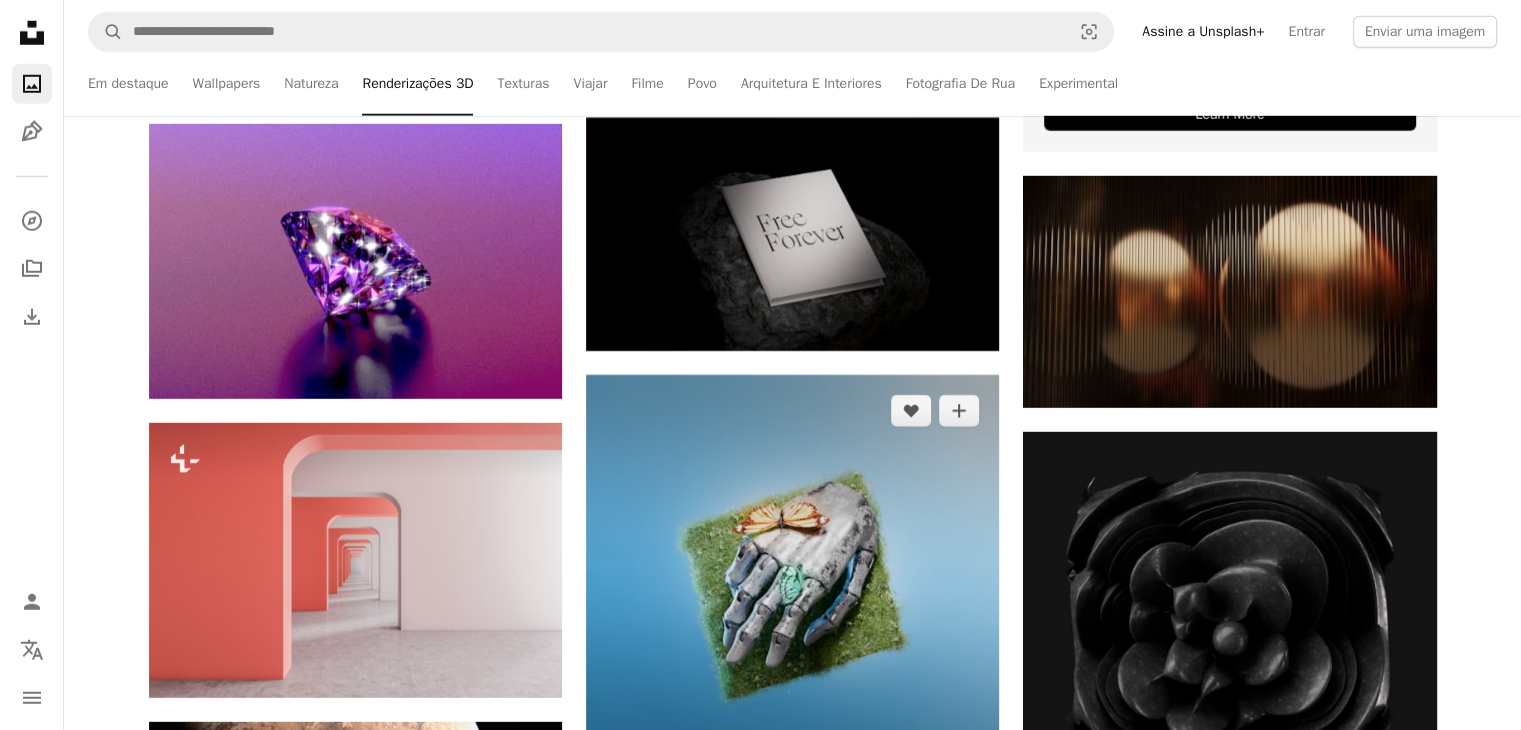 click at bounding box center (792, 581) 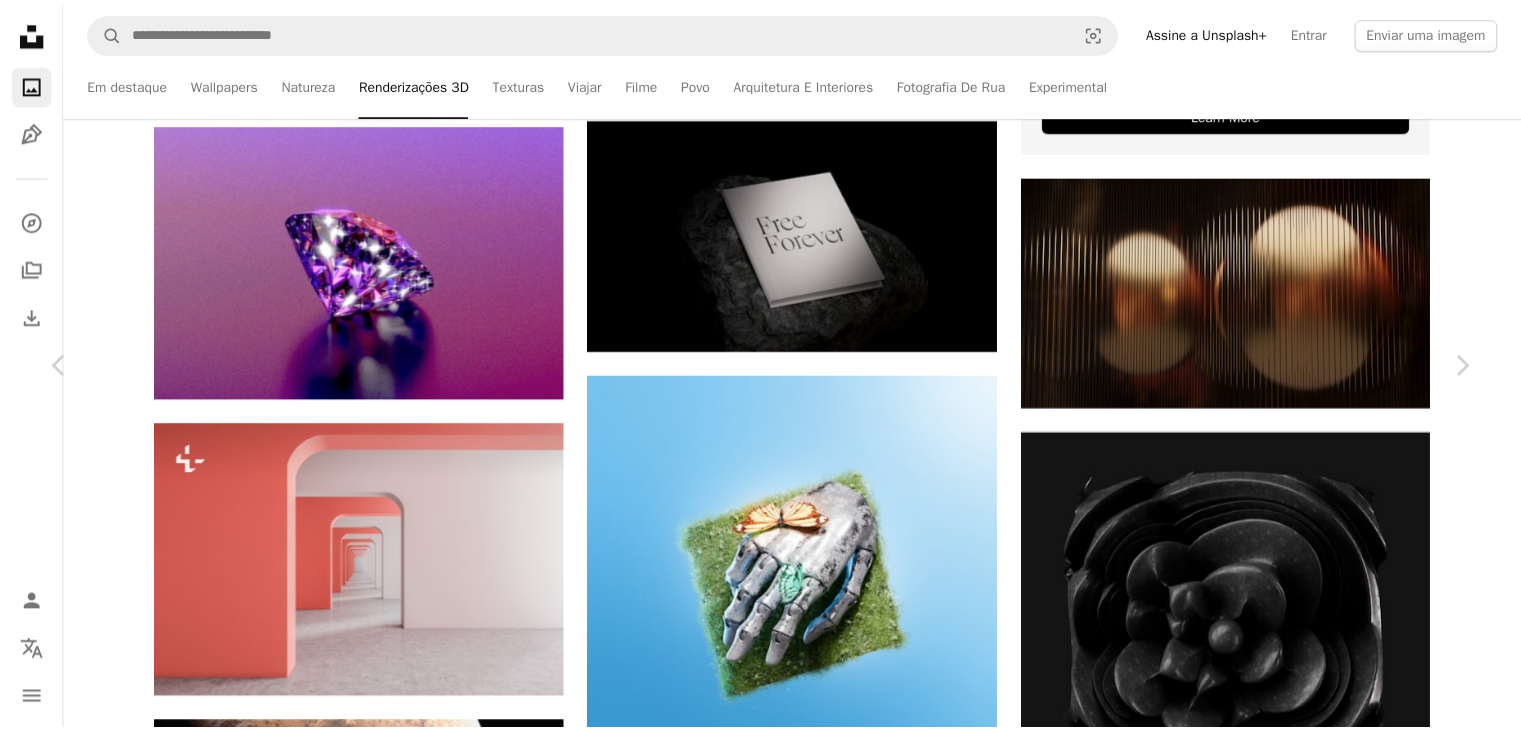 scroll, scrollTop: 7800, scrollLeft: 0, axis: vertical 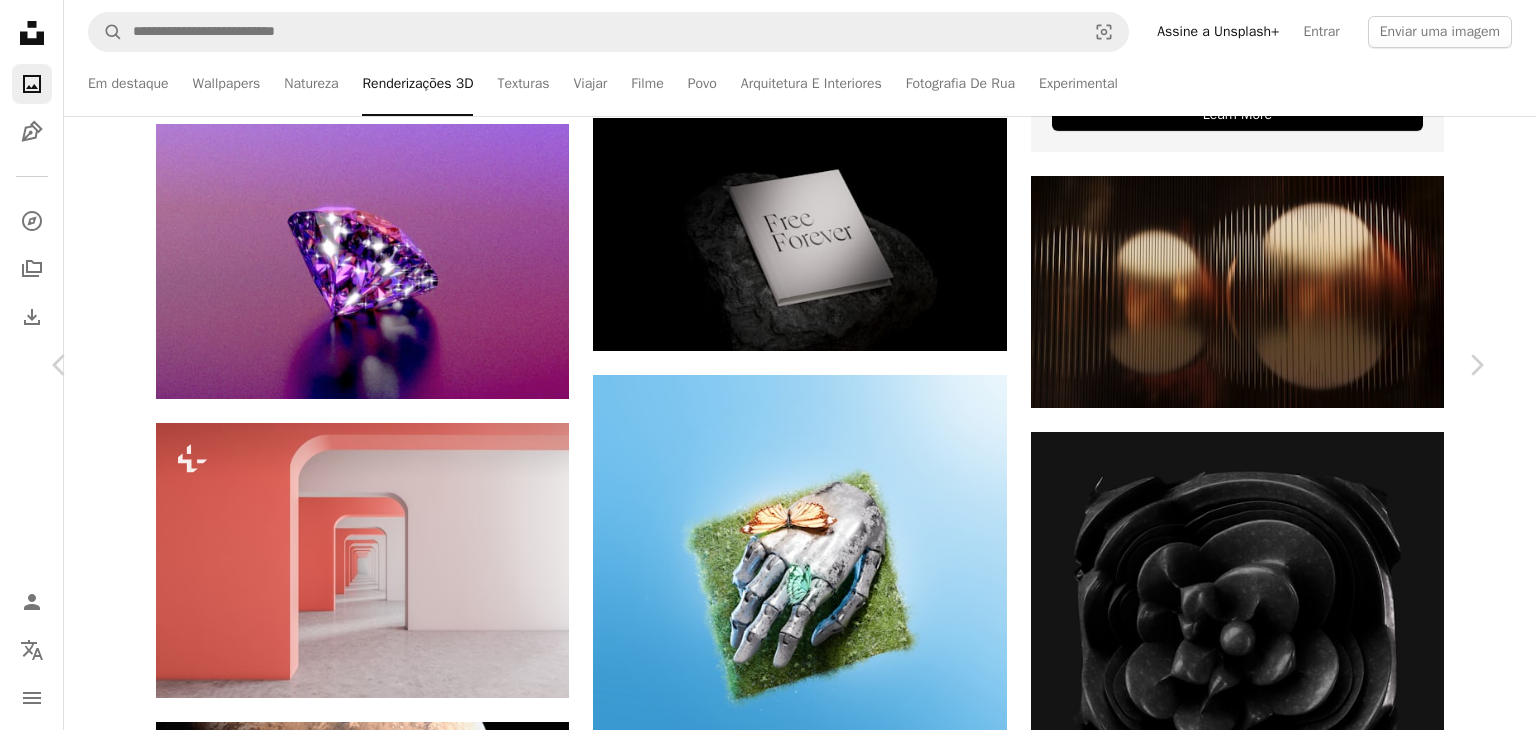 click on "An X shape Chevron left Chevron right Hirzul Maulana Disponível para contratação A checkmark inside of a circle A heart A plus sign Editar imagem   Plus sign for Unsplash+ Baixar gratuitamente Chevron down Zoom in Visualizações 74.585 Downloads 539 Destaque em Renderizações 3D A forward-right arrow Compartilhar Info icon Informações More Actions Calendar outlined Publicada  há 4 semanas Safety Uso gratuito sob a  Licença da Unsplash imagem digital prestar mão robótica Natureza e tecnologia humano mão beisebol dedo softbol luva luva de beisebol Fotos gratuitas Pesquise imagens premium relacionadas na iStock  |  Economize 20% com o código UNSPLASH20 Ver mais na iStock  ↗ Imagens relacionadas A heart A plus sign SIMON LEE Disponível para contratação A checkmark inside of a circle Arrow pointing down A heart A plus sign Kyle Conradie Arrow pointing down A heart A plus sign Rombo Arrow pointing down Plus sign for Unsplash+ A heart A plus sign Alex Shuper Para  Unsplash+ A lock   Baixar A heart" at bounding box center [768, 7495] 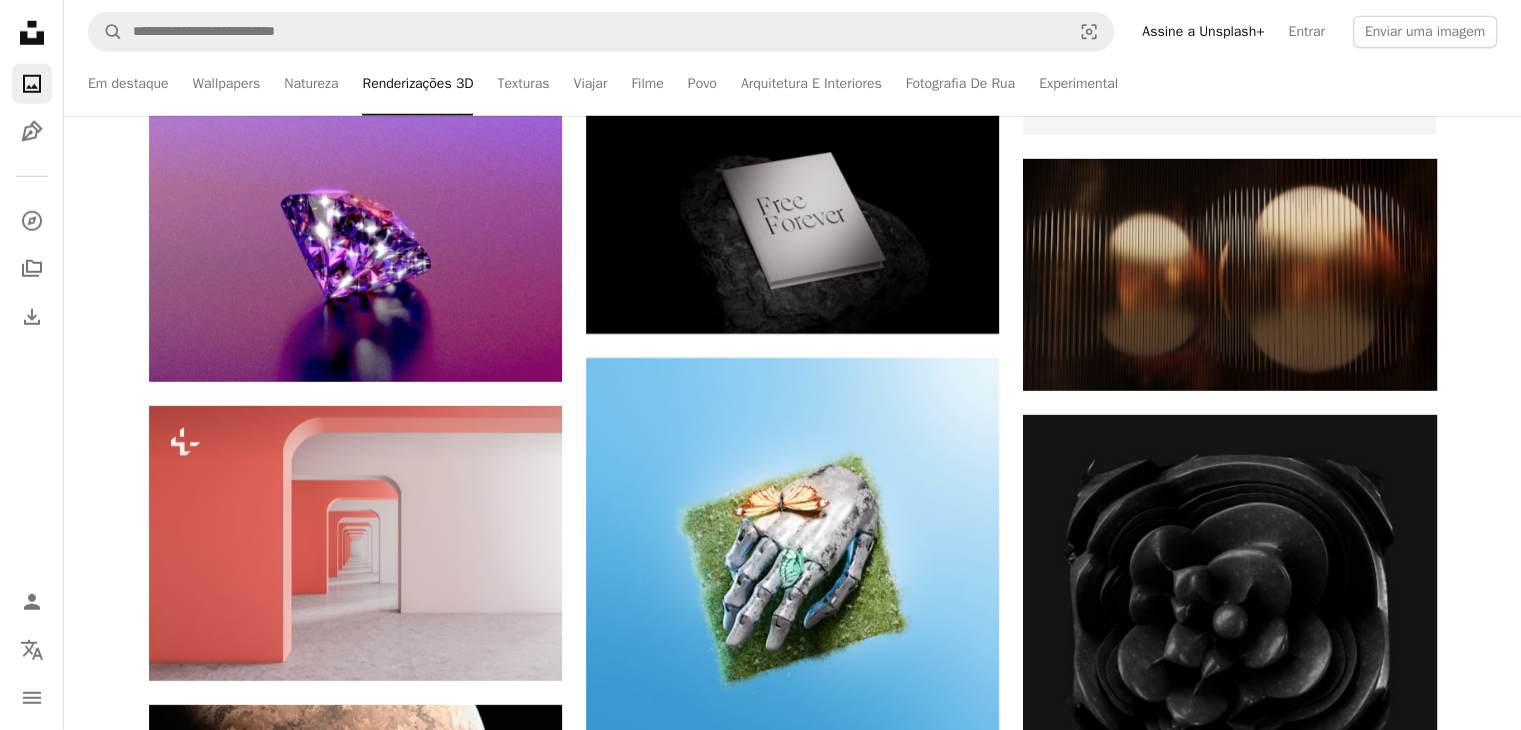 scroll, scrollTop: 6200, scrollLeft: 0, axis: vertical 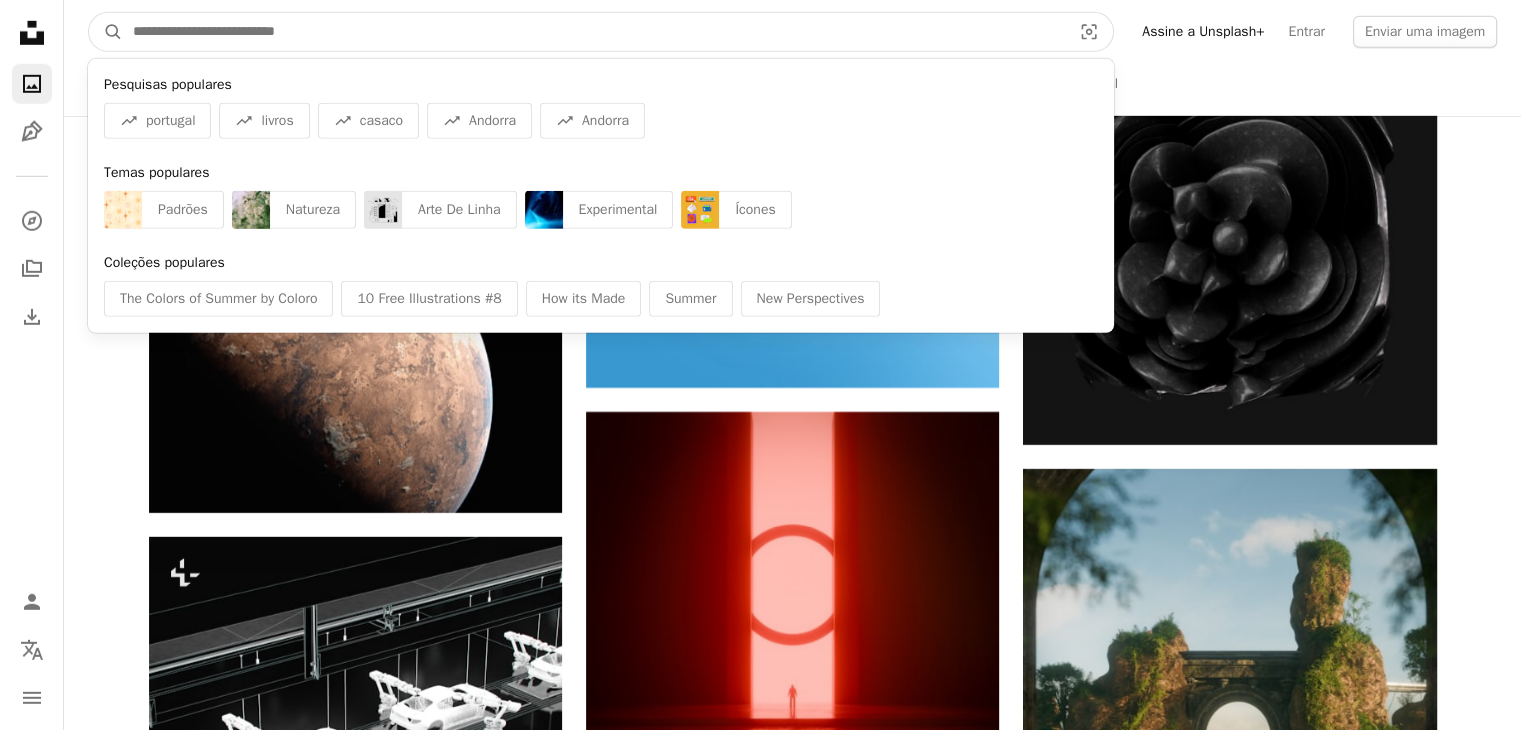 click at bounding box center [594, 32] 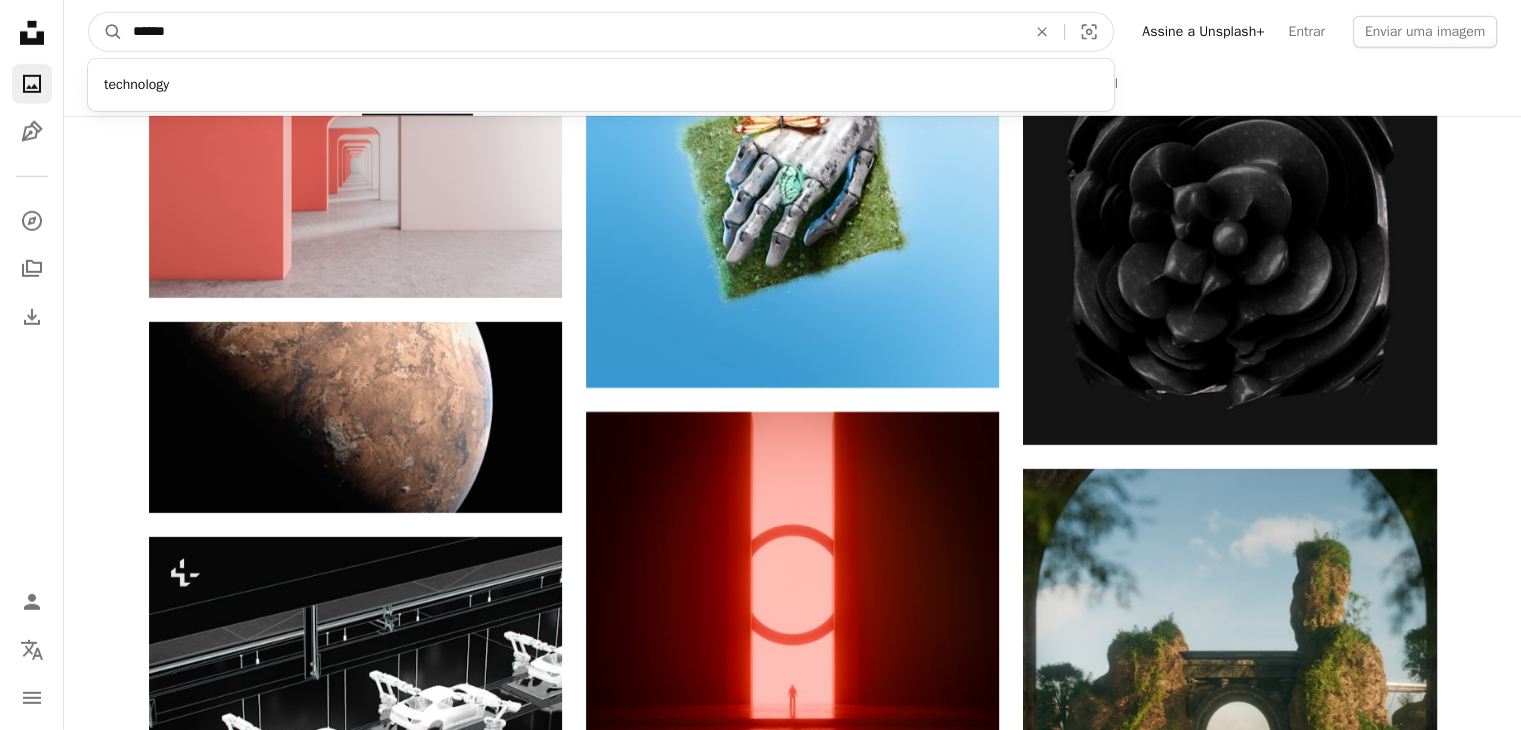 type on "******" 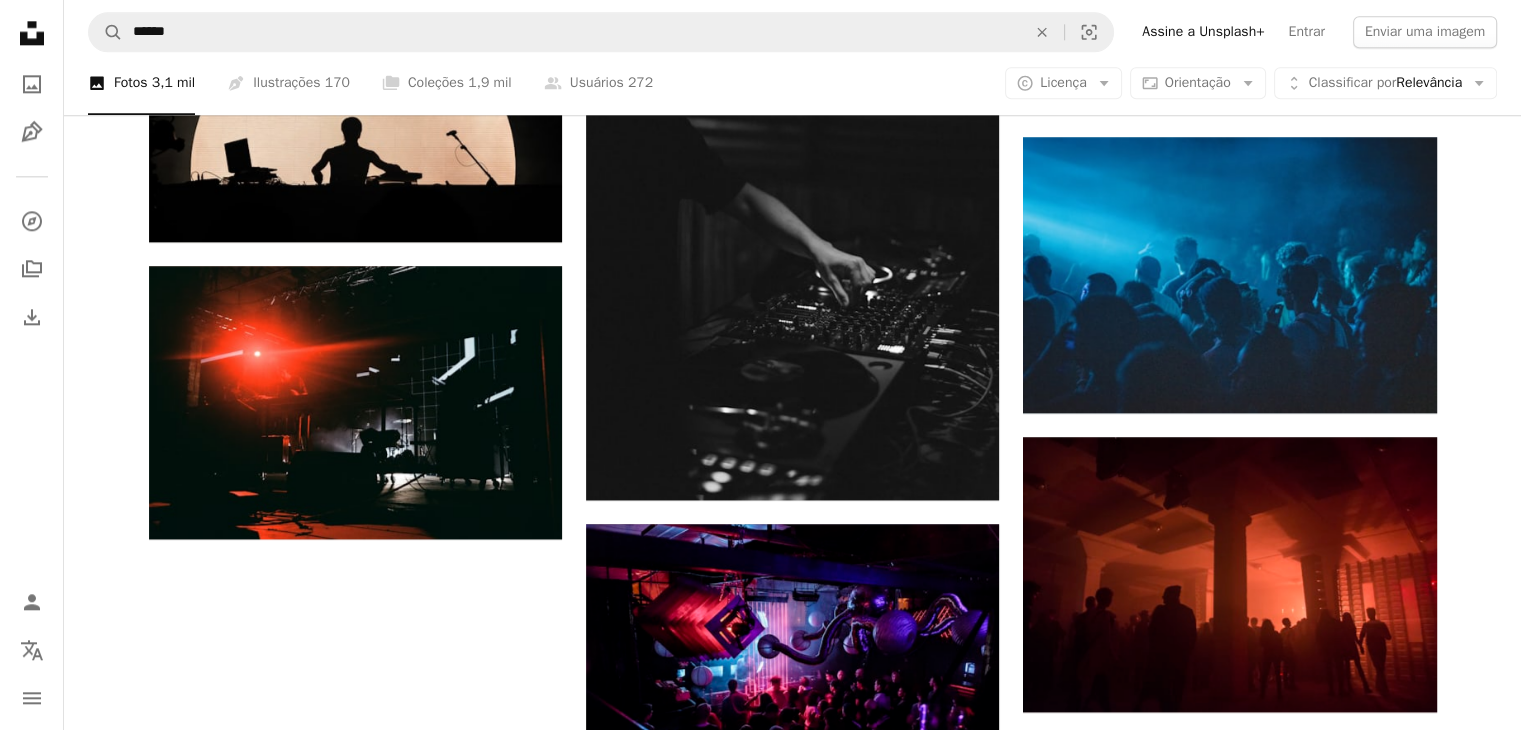 scroll, scrollTop: 2768, scrollLeft: 0, axis: vertical 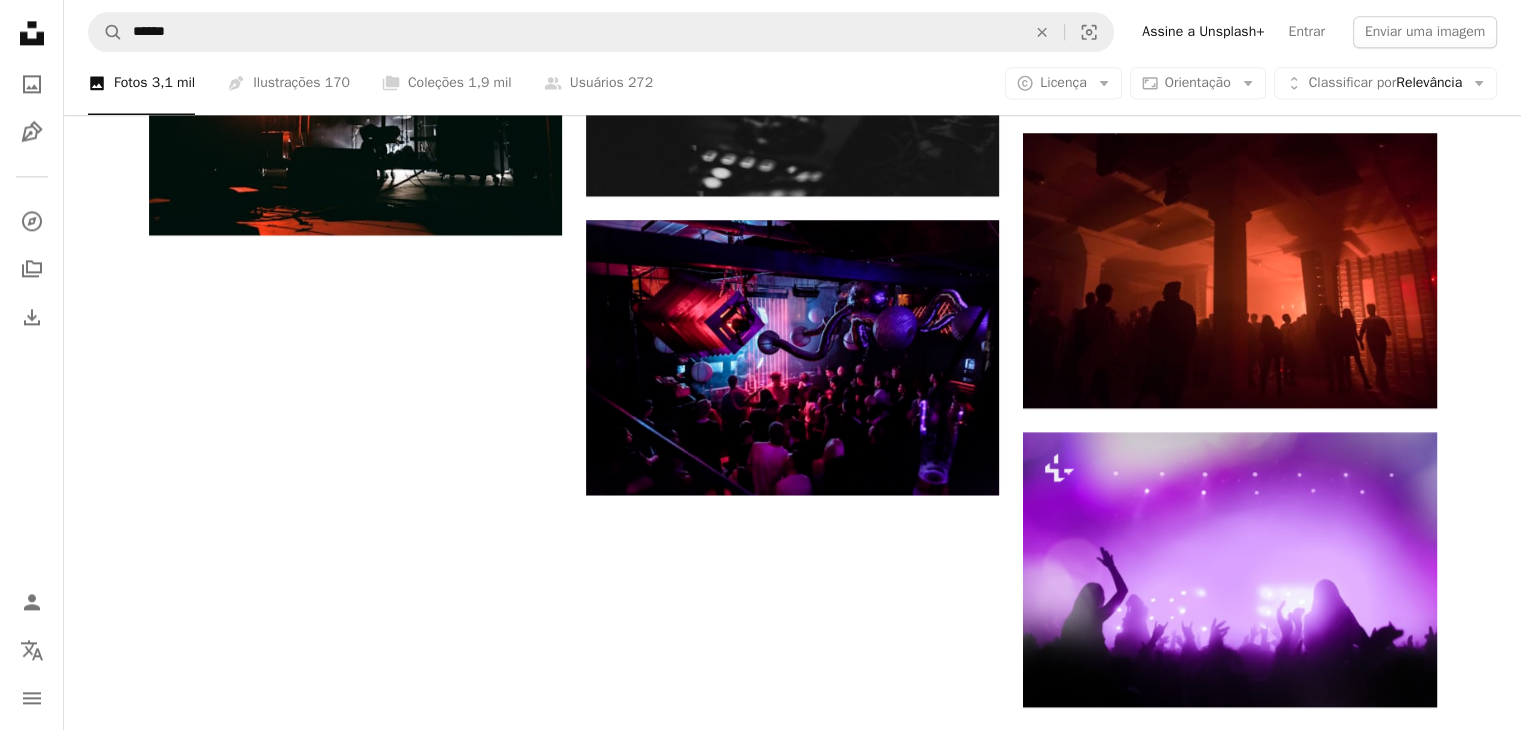 click on "Carregar mais" at bounding box center (793, 1068) 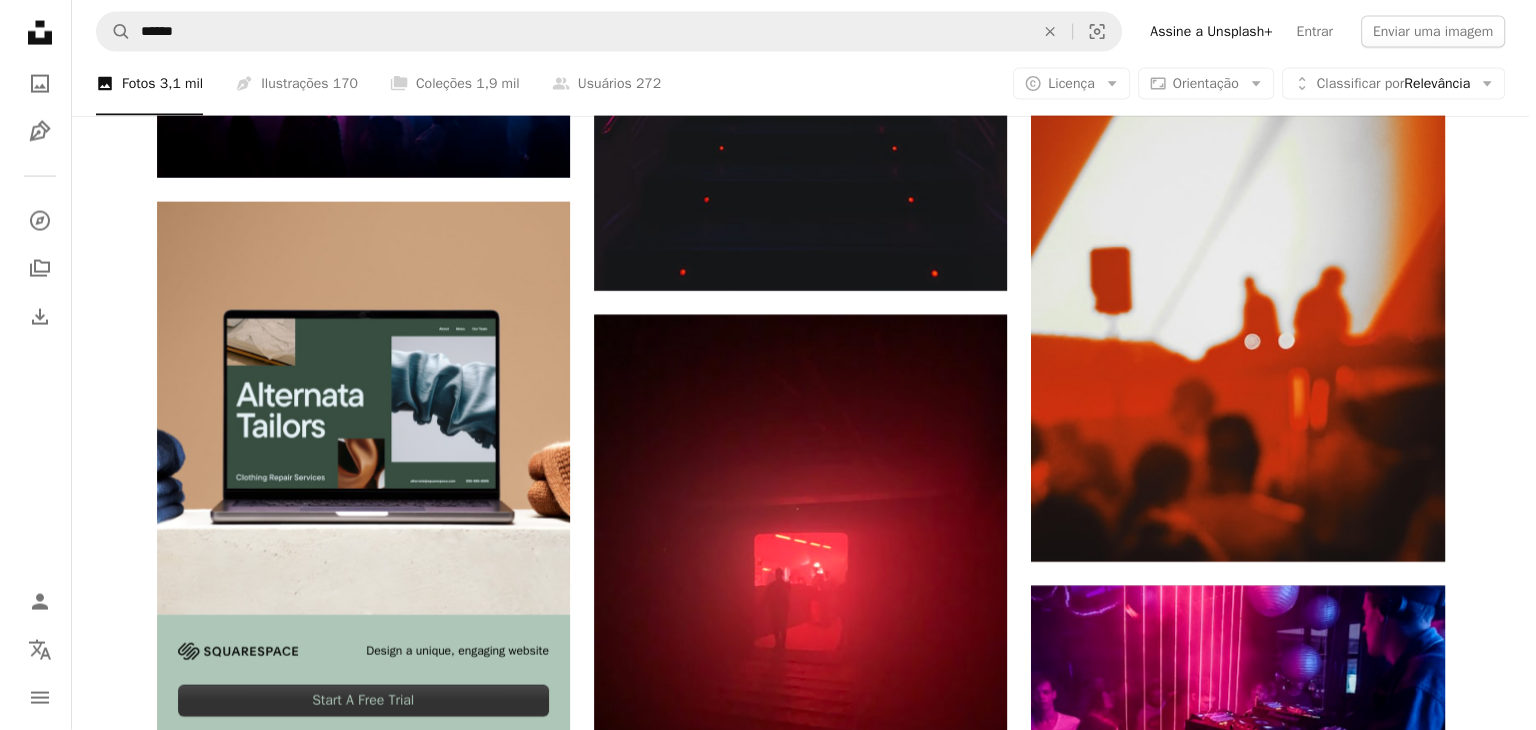 scroll, scrollTop: 4468, scrollLeft: 0, axis: vertical 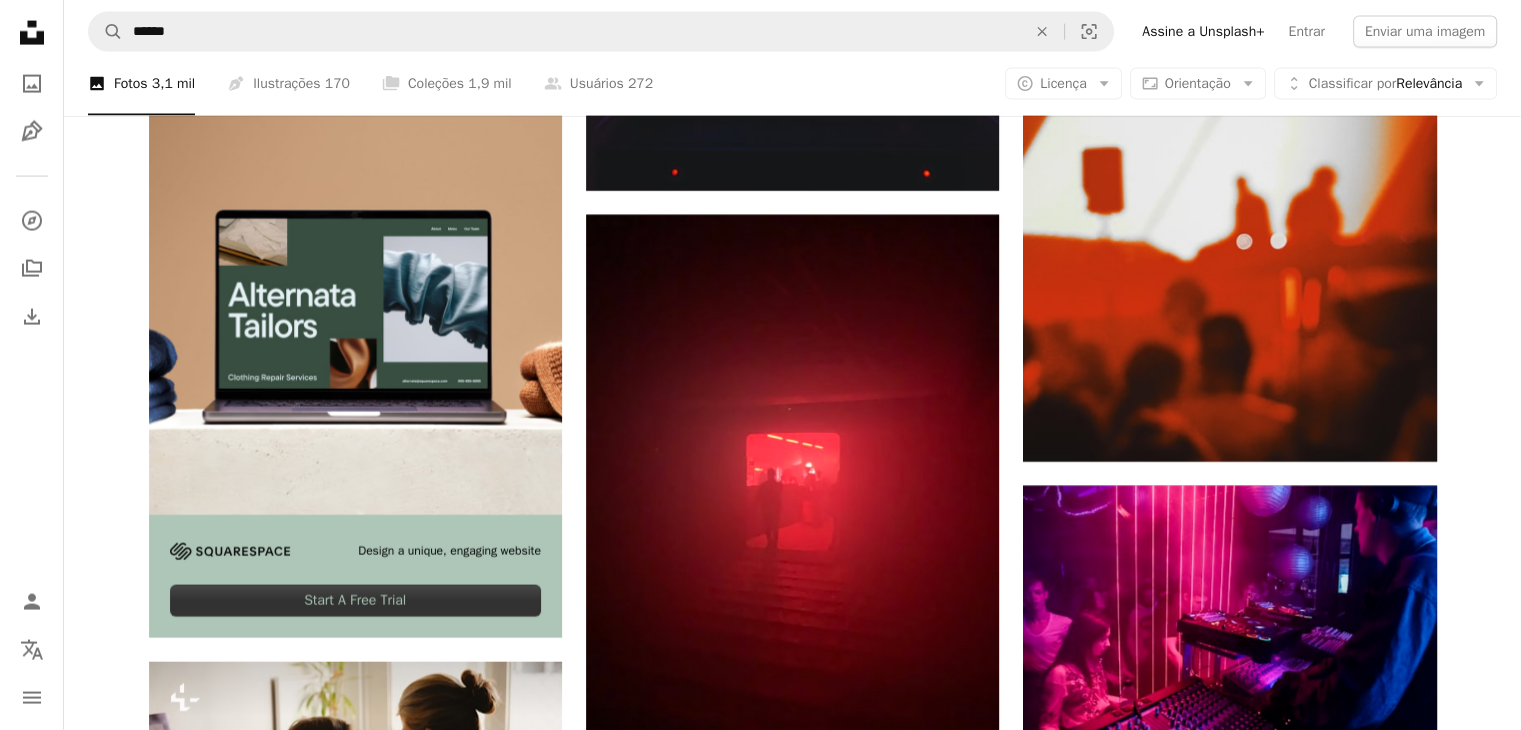 click at bounding box center (355, 1097) 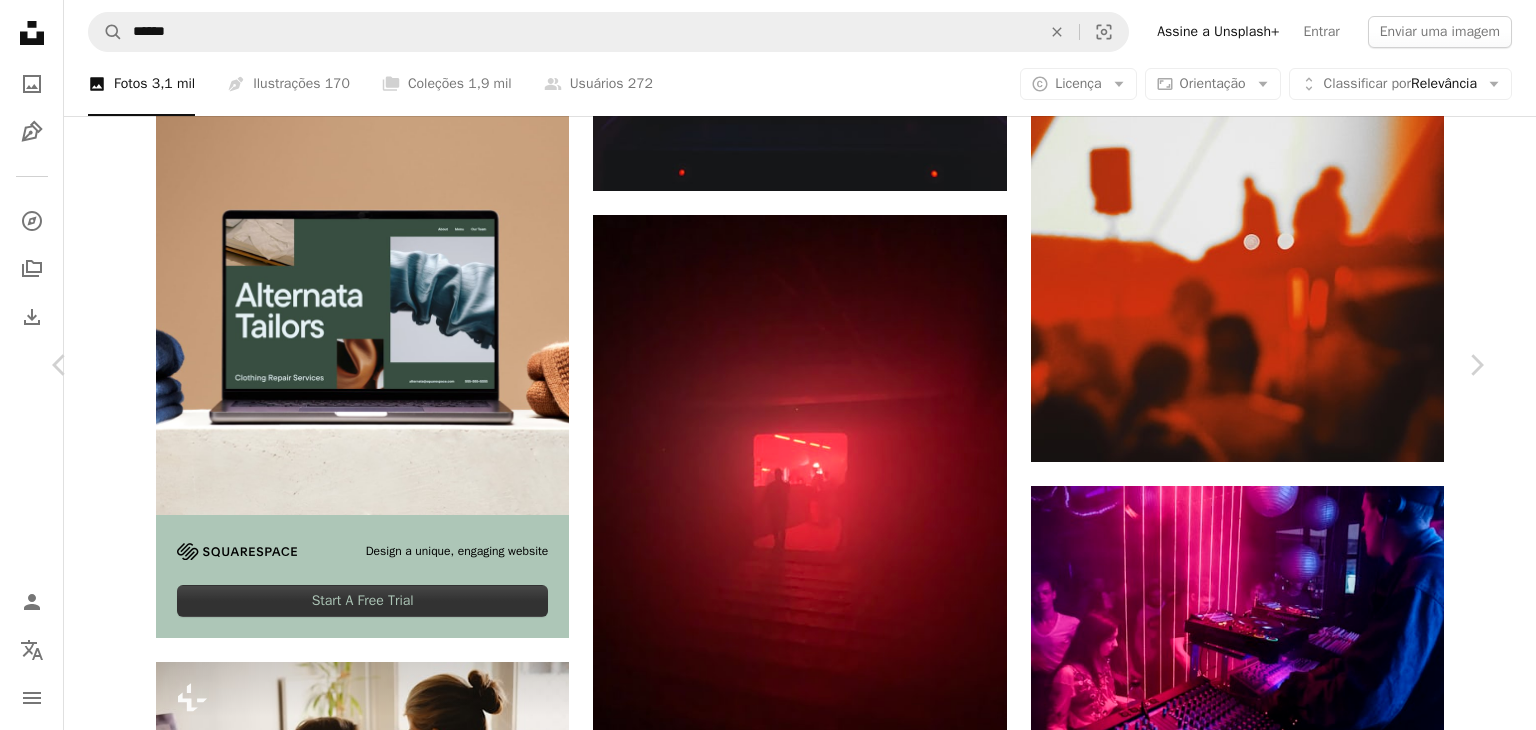 click on "Chevron down" 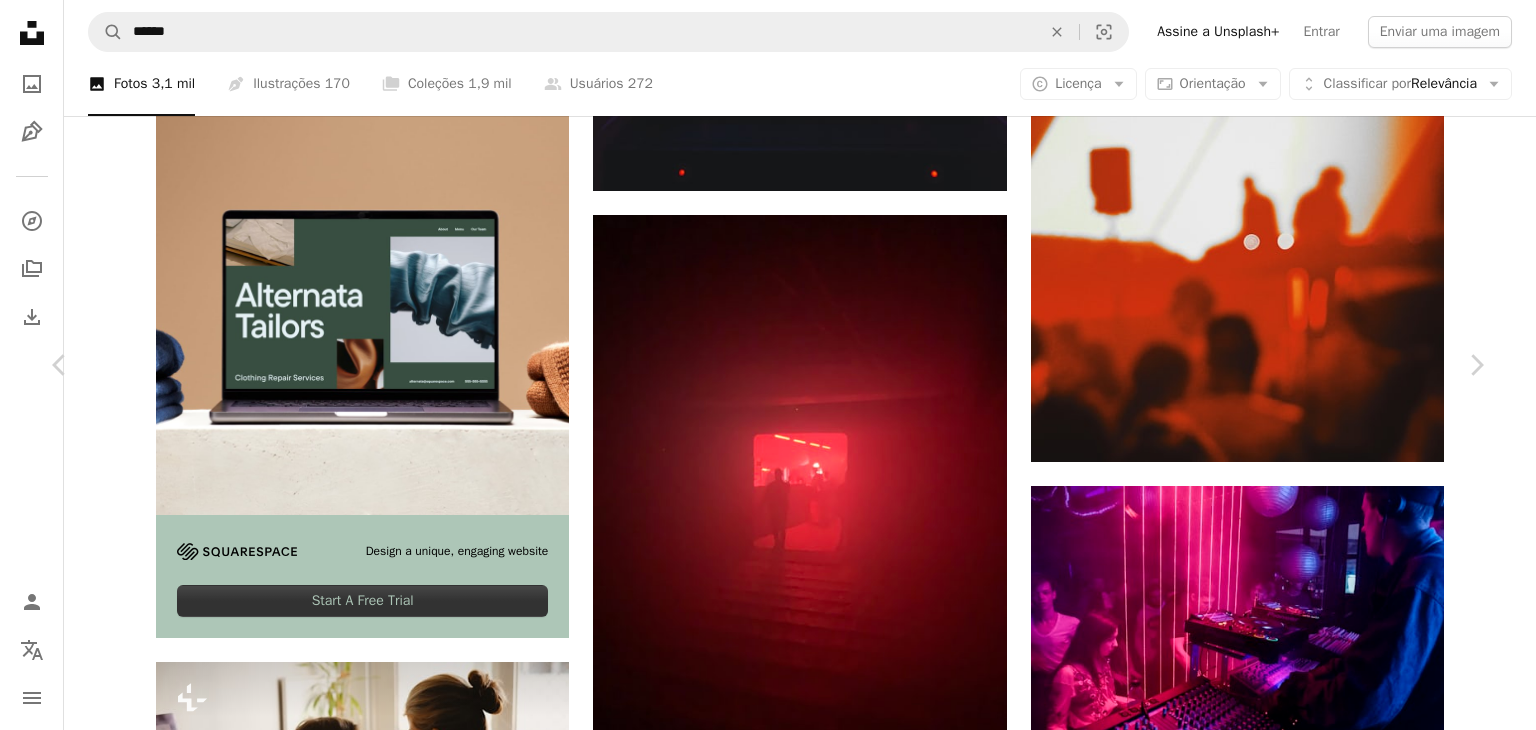 click on "( 1920 x 1269 )" at bounding box center [1235, 5132] 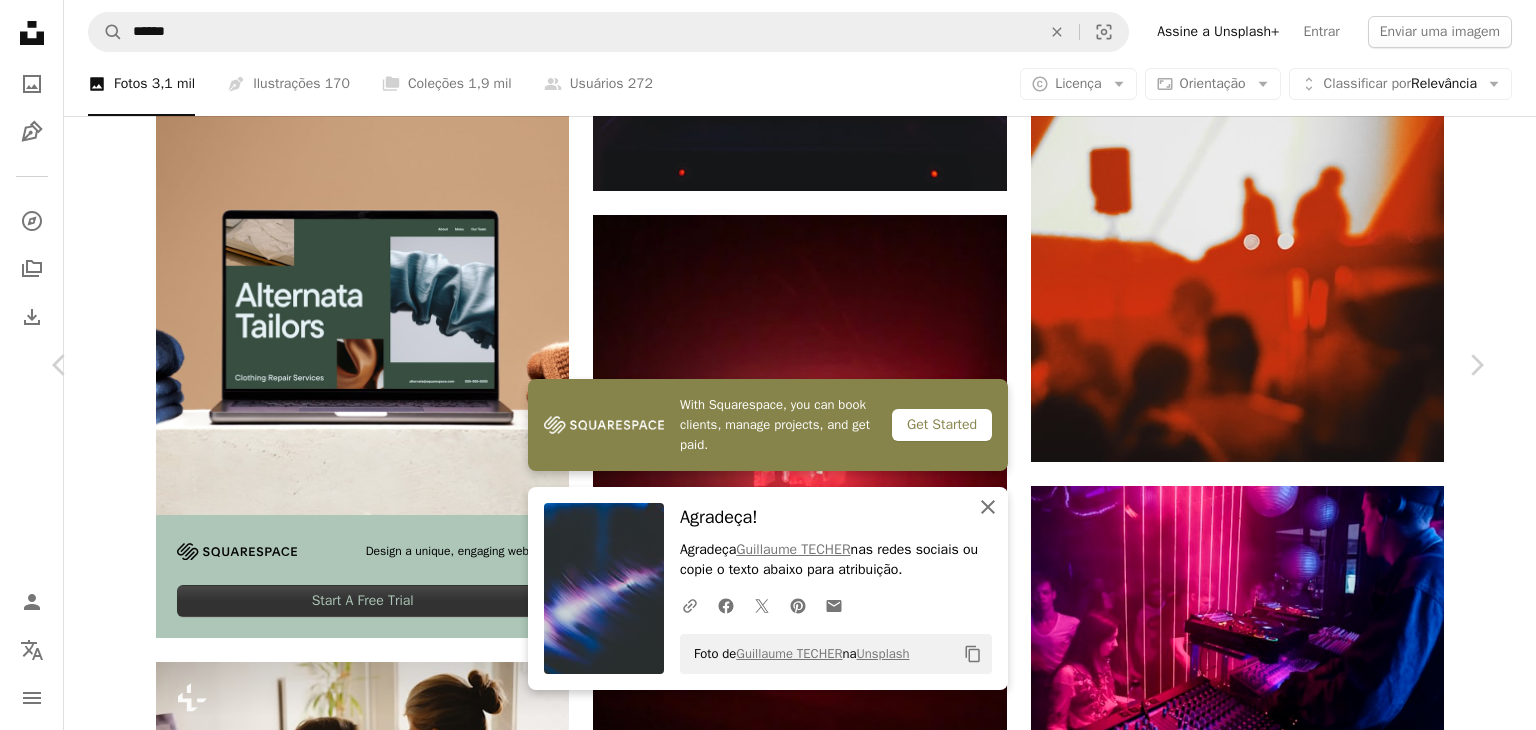 click 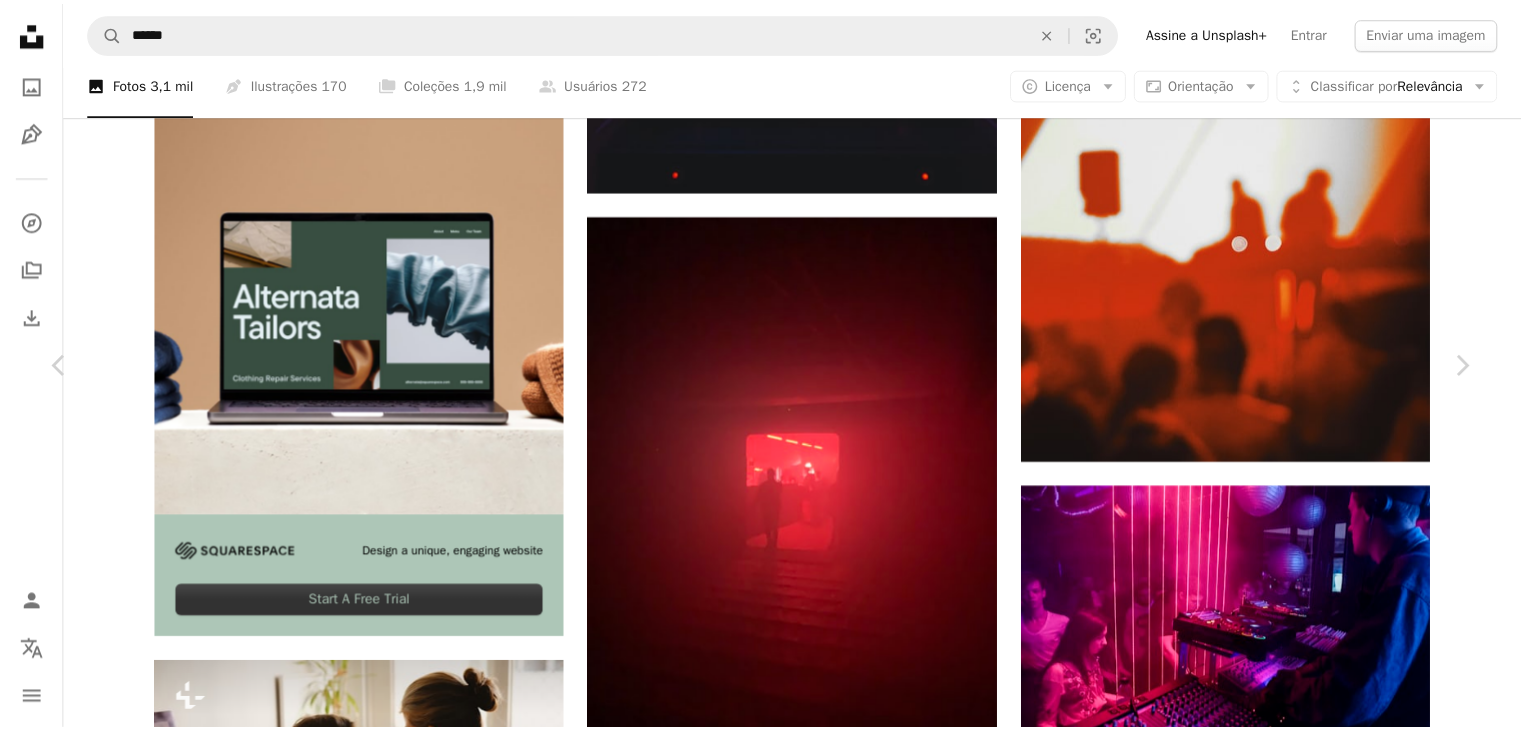 scroll, scrollTop: 0, scrollLeft: 0, axis: both 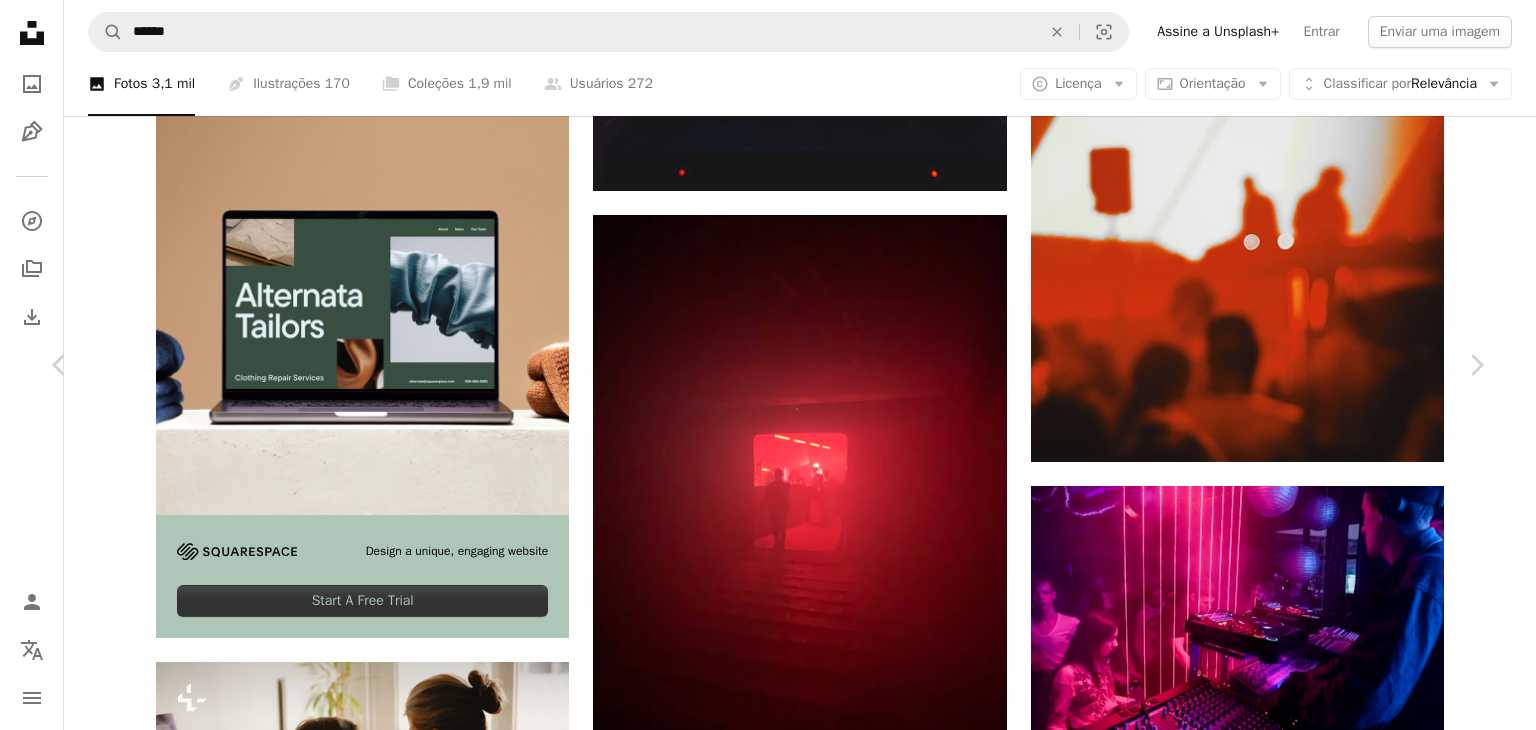 click on "Chevron down" 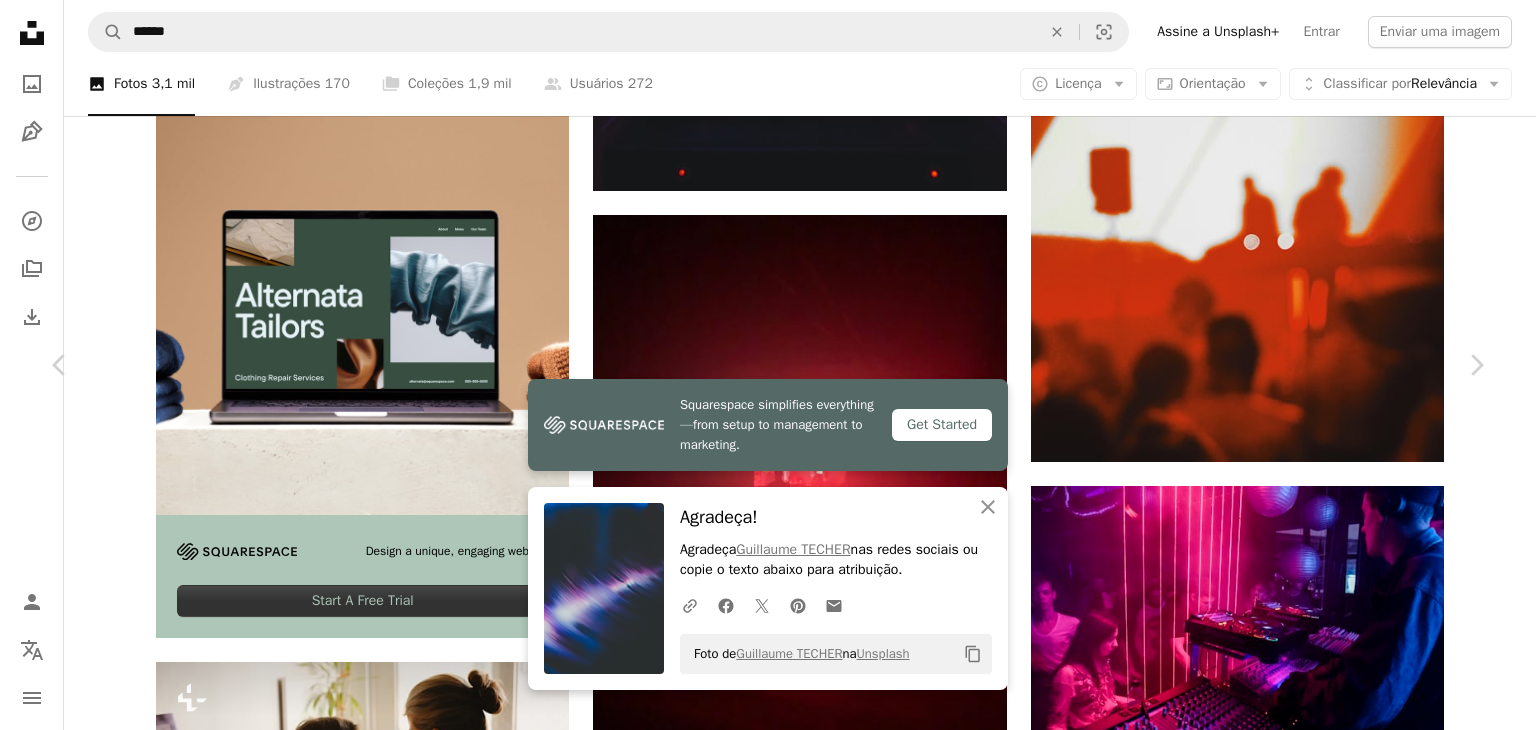 drag, startPoint x: 1463, startPoint y: 159, endPoint x: 1322, endPoint y: 340, distance: 229.43845 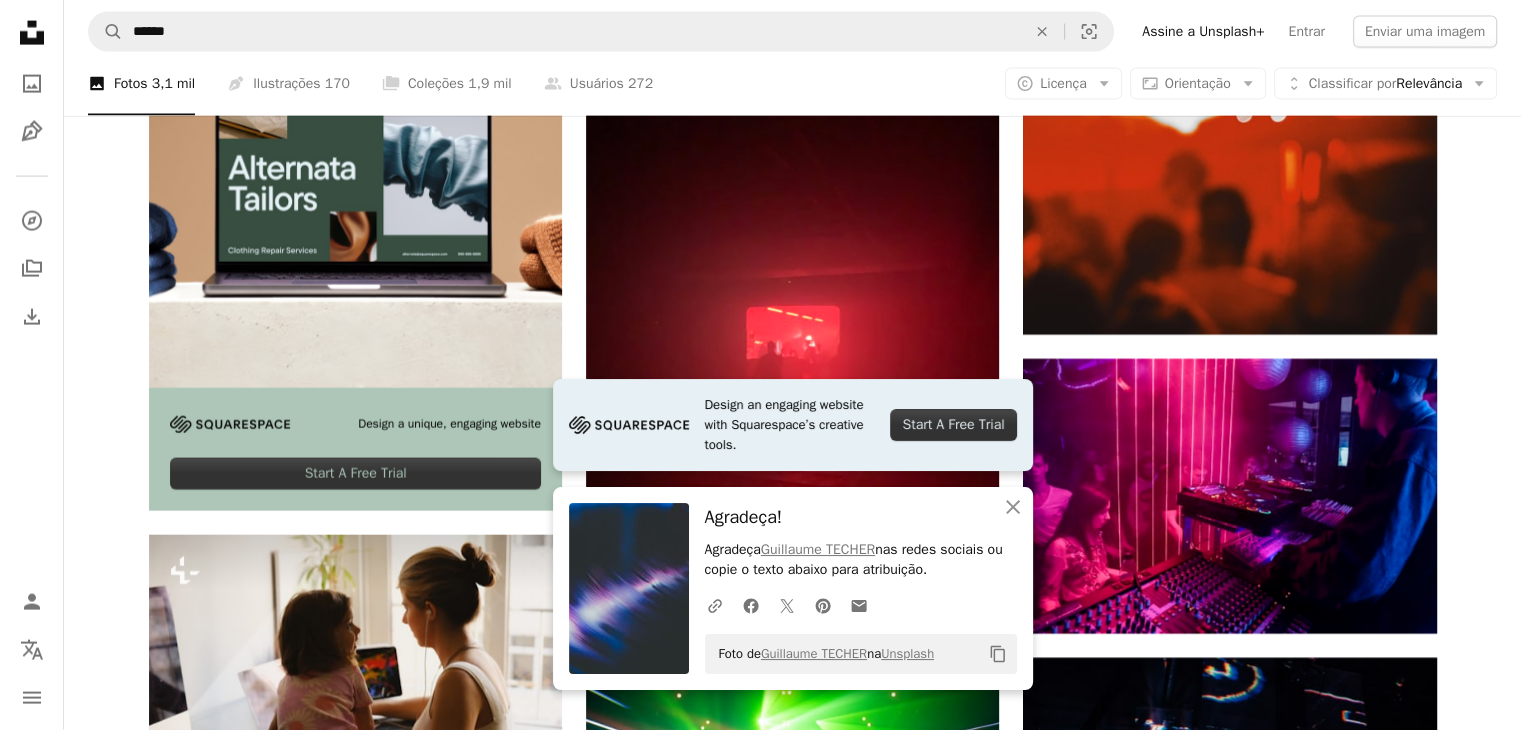 scroll, scrollTop: 4768, scrollLeft: 0, axis: vertical 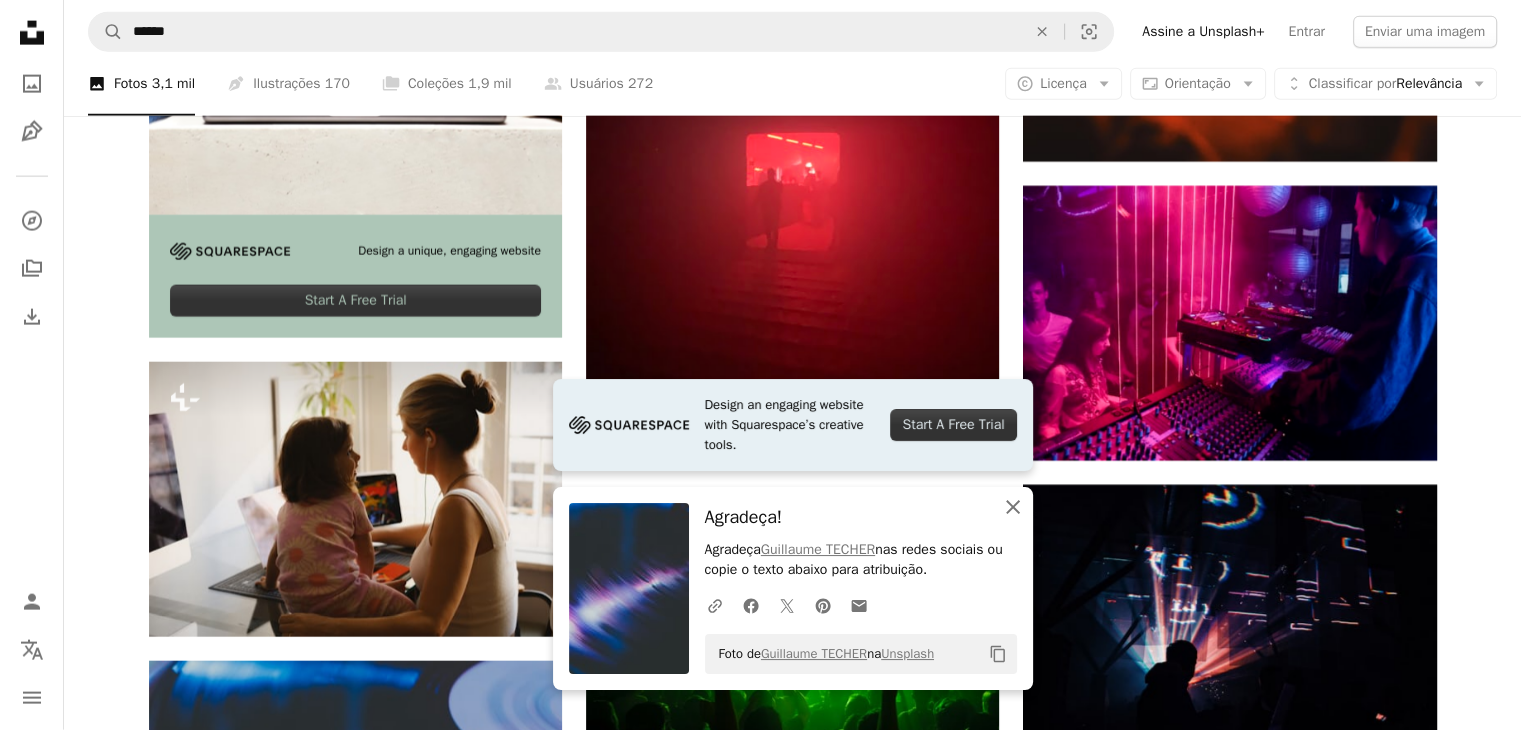 click on "An X shape" 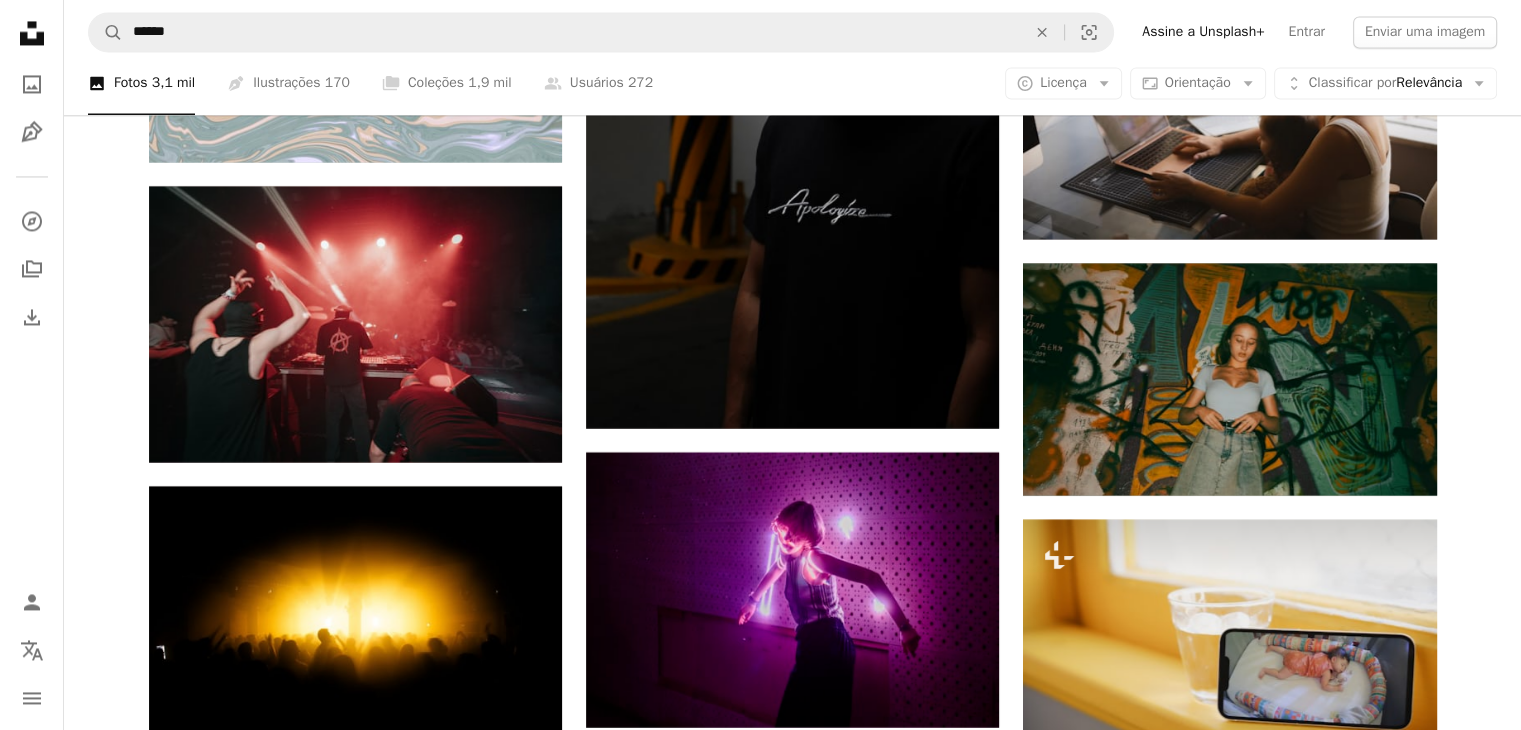 scroll, scrollTop: 11168, scrollLeft: 0, axis: vertical 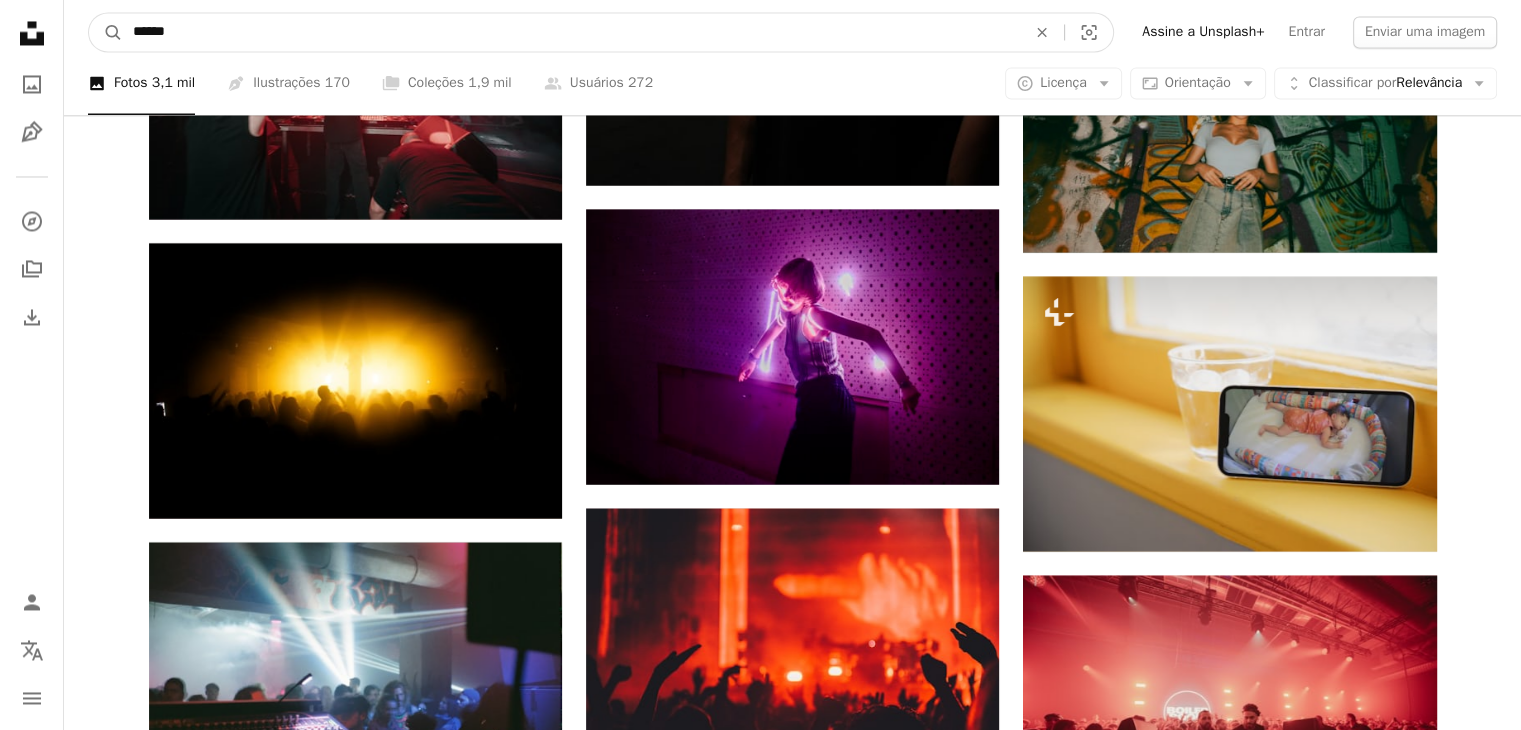 click on "******" at bounding box center (571, 32) 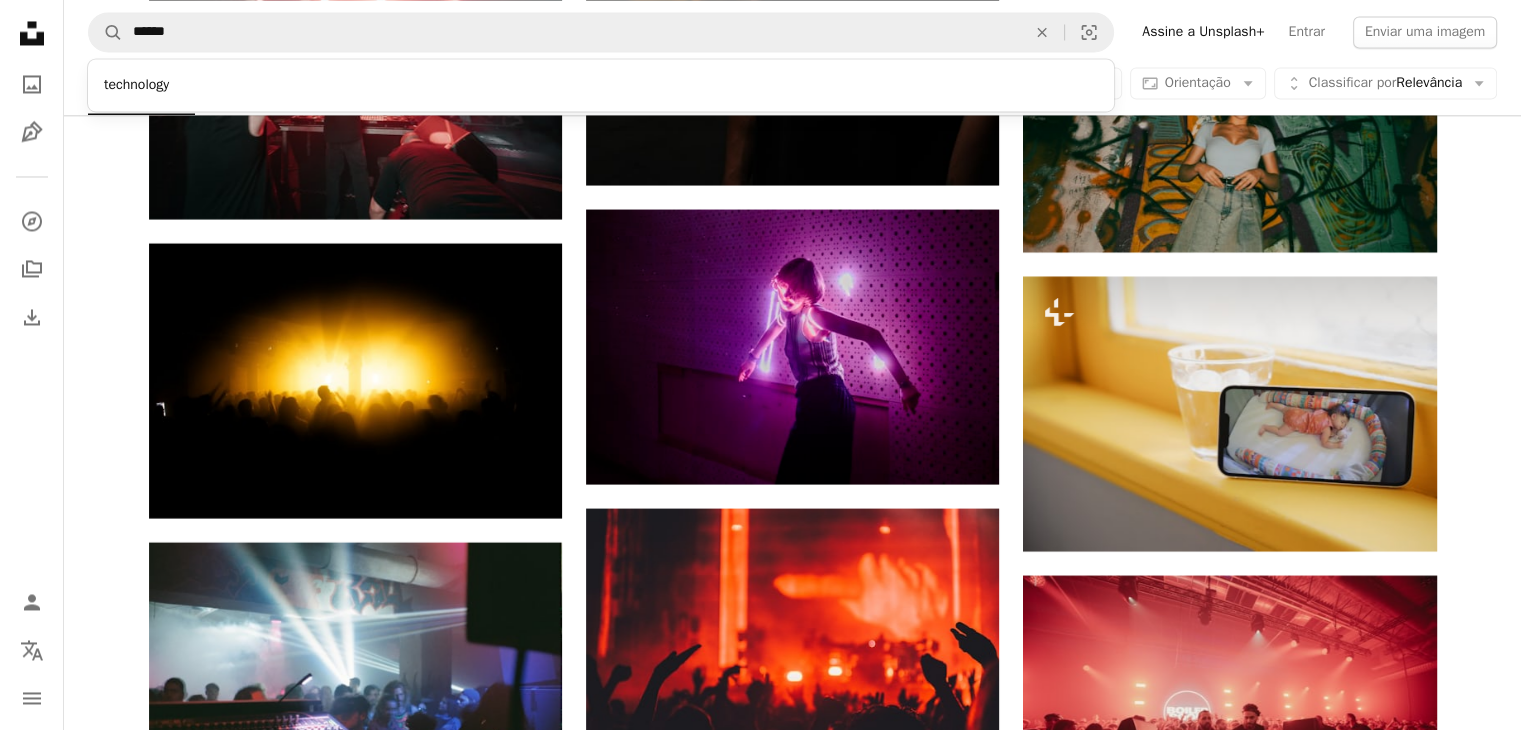 click on "Plus sign for Unsplash+ A heart A plus sign Getty Images Para  Unsplash+ A lock   Baixar A heart A plus sign Aleksandr Popov Disponível para contratação A checkmark inside of a circle Arrow pointing down A heart A plus sign Dawid Łabno Arrow pointing down A heart A plus sign Slava Taukachou Arrow pointing down A heart A plus sign Gian Pietro Dragoni Disponível para contratação A checkmark inside of a circle Arrow pointing down A heart A plus sign Maksim Zhashkevych Arrow pointing down Plus sign for Unsplash+ A heart A plus sign JSB Co. Para  Unsplash+ A lock   Baixar A heart A plus sign Artem Bryzgalov Arrow pointing down Plus sign for Unsplash+ A heart A plus sign Fellipe Ditadi Para  Unsplash+ A lock   Baixar A heart A plus sign Aleksandr Popov Disponível para contratação A checkmark inside of a circle Arrow pointing down –– ––– –––  –– ––– –  ––– –––  ––––  –   – –– –––  – – ––– –– –– –––– –– A heart Para" at bounding box center [792, -3257] 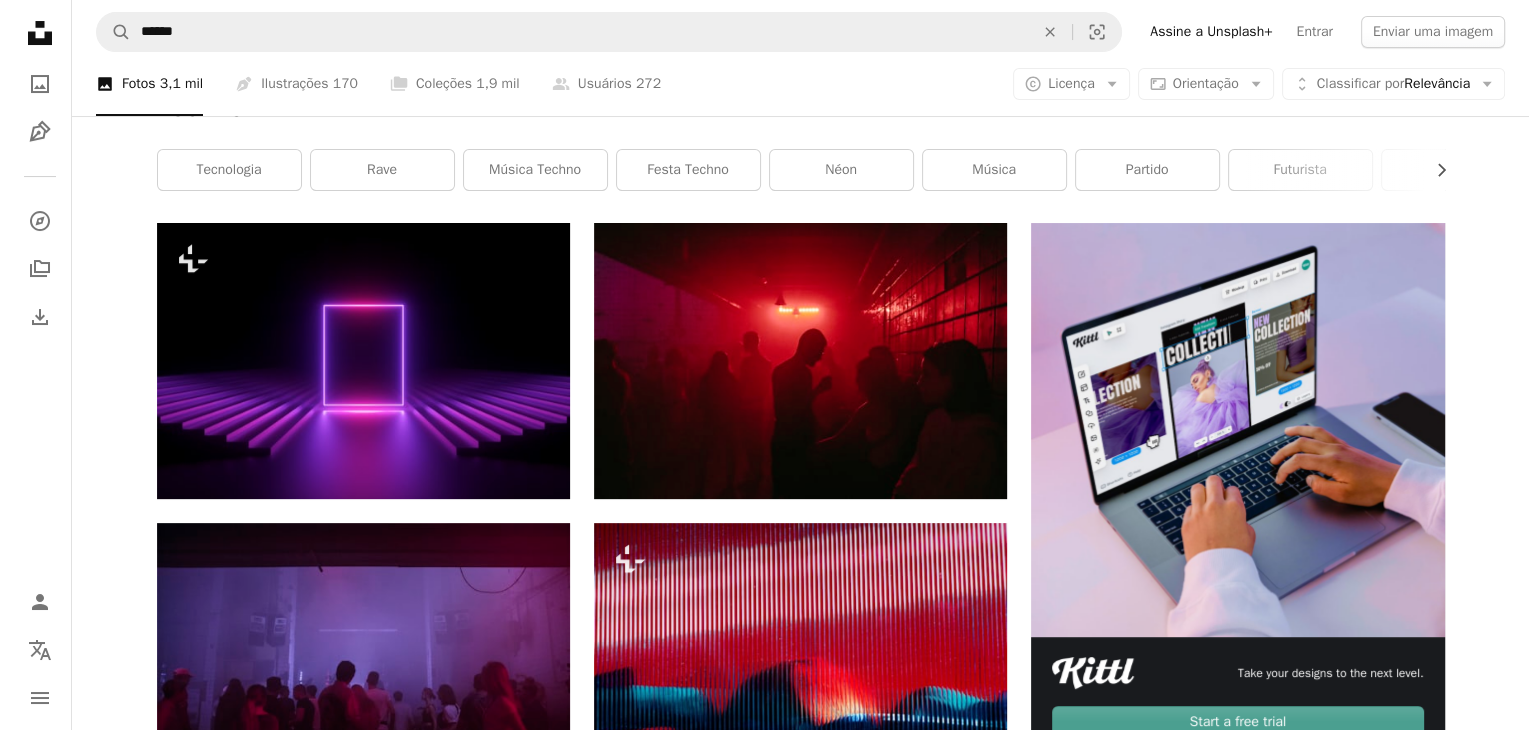 scroll, scrollTop: 0, scrollLeft: 0, axis: both 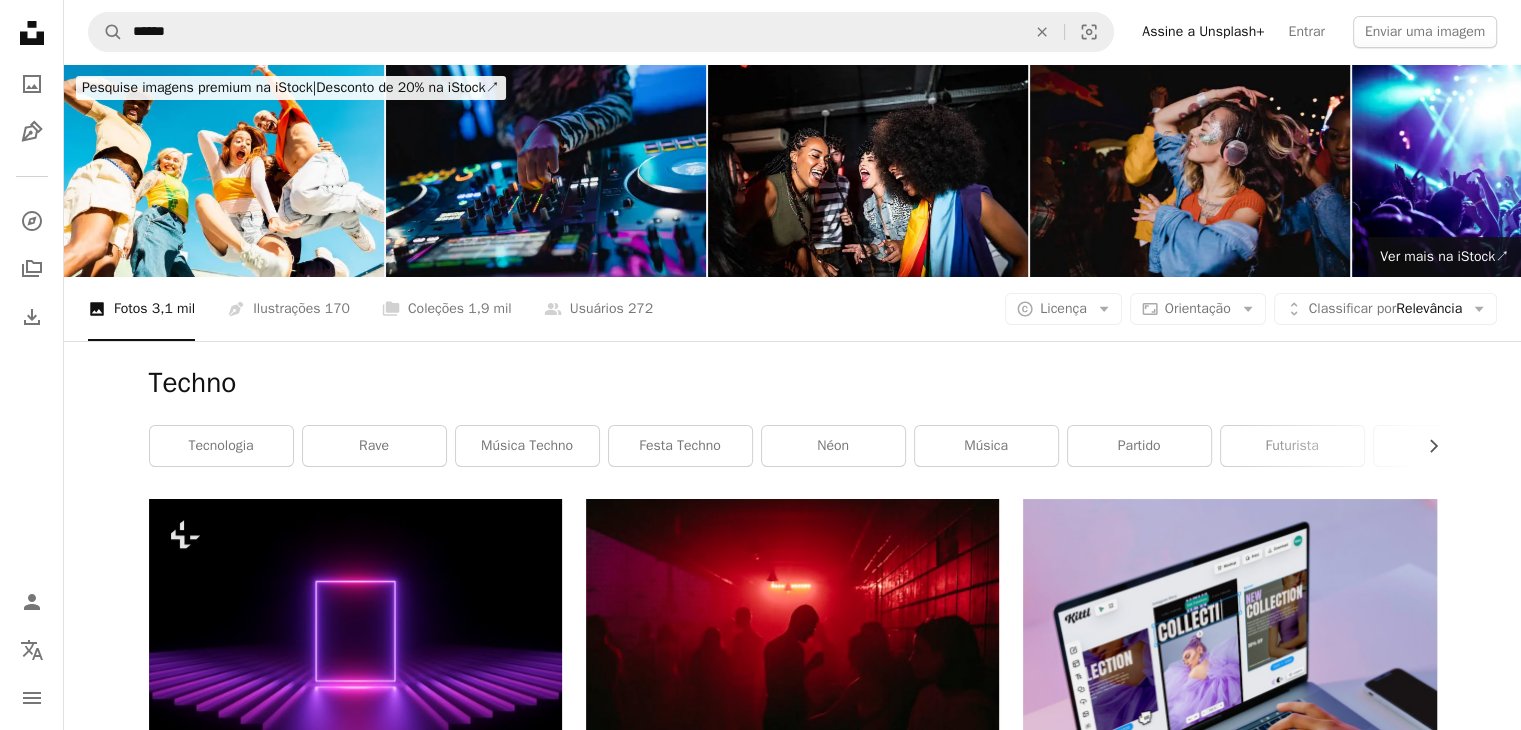 click at bounding box center [1229, 1196] 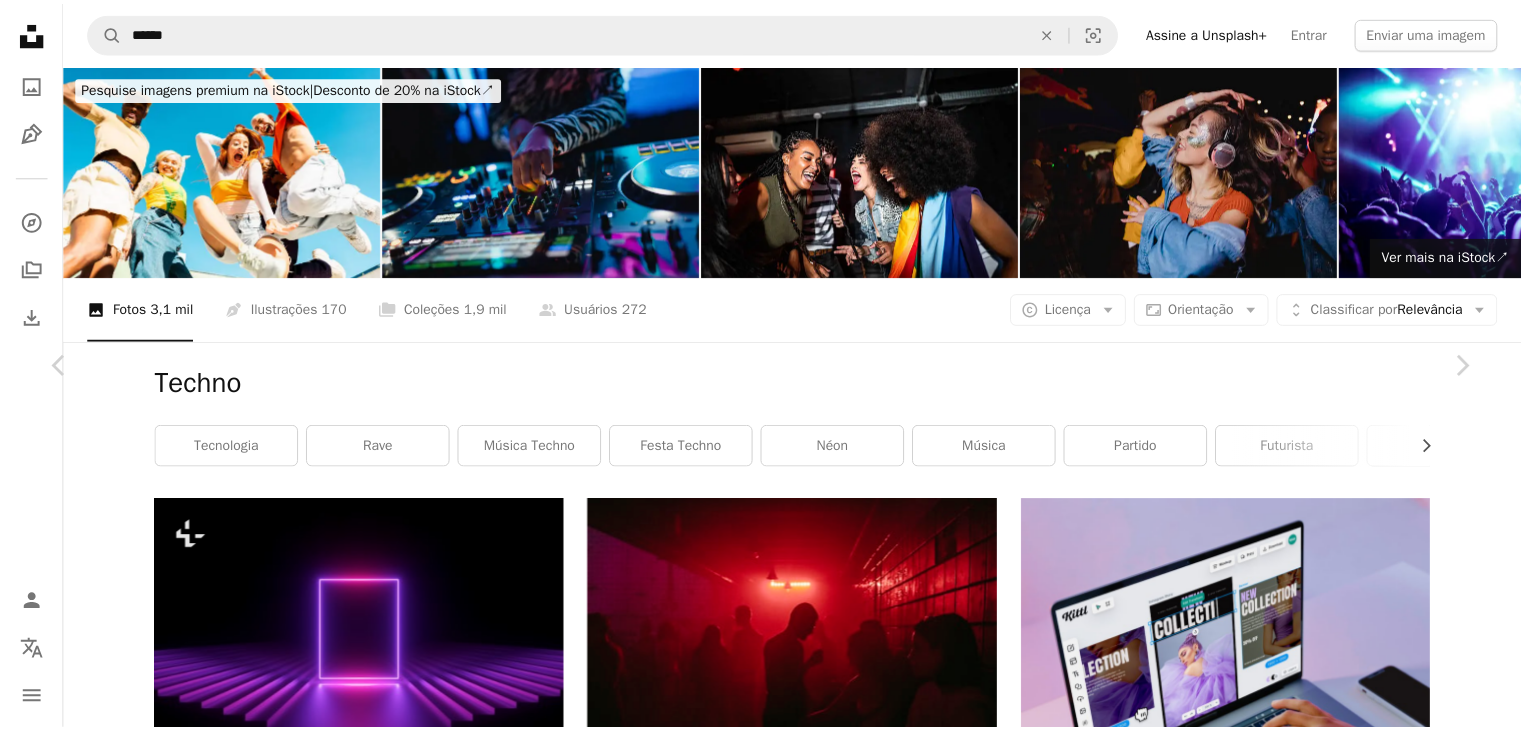 scroll, scrollTop: 800, scrollLeft: 0, axis: vertical 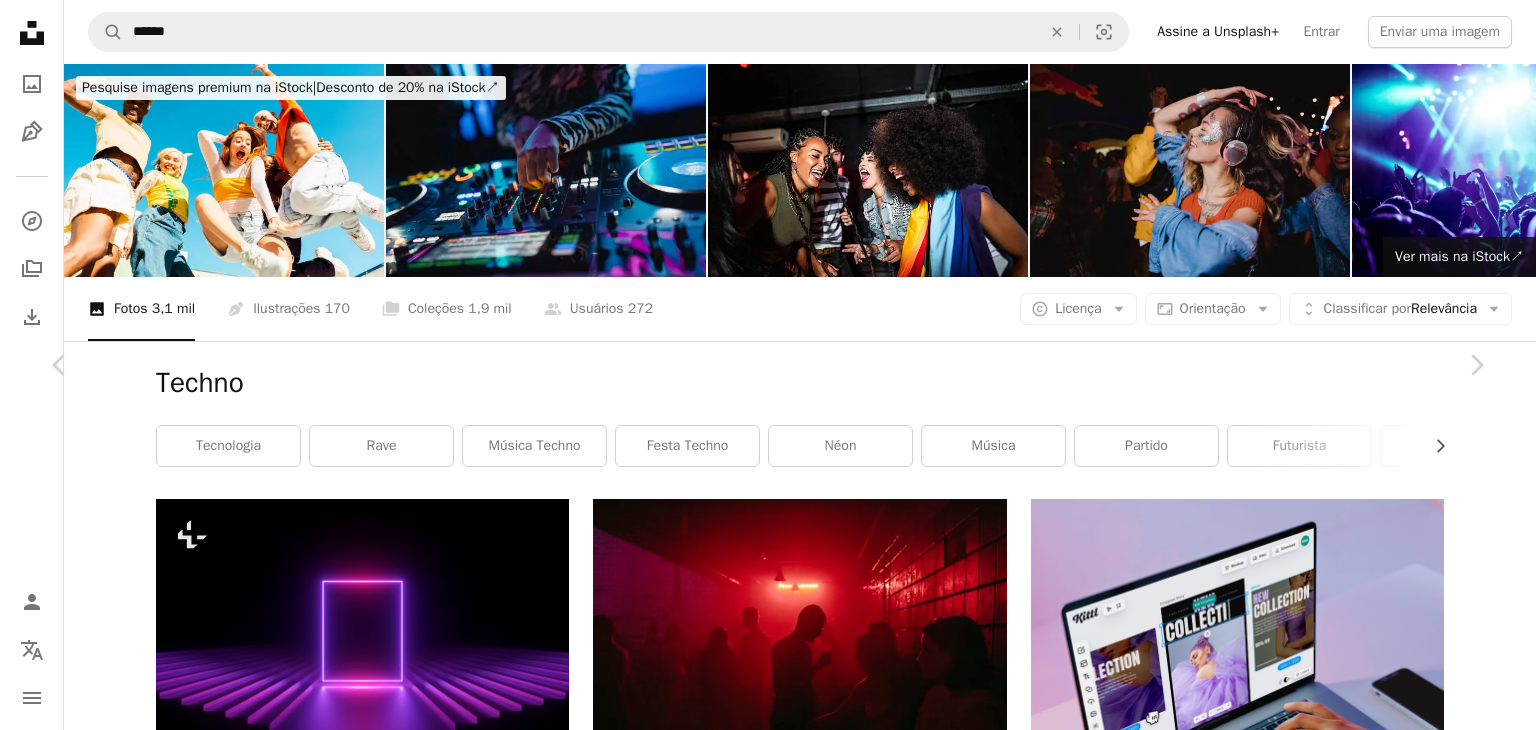 click on "An X shape Chevron left Chevron right Aleksandr Popov Disponível para contratação A checkmark inside of a circle A heart A plus sign Editar imagem   Plus sign for Unsplash+ Baixar gratuitamente Chevron down Zoom in Visualizações 7.833.362 Downloads 82.704 Destaque em Fotos A forward-right arrow Compartilhar Info icon Informações More Actions A map marker [CITY], [COUNTRY] Calendar outlined Publicada em  13 de julho de 2020 Camera Canon, EOS 5D Mark III Safety Uso gratuito sob a  Licença da Unsplash papel de parede fundo cidade música Noite partido vida néon Cores Luzes porrete Rave viver Techno sentir misturar iluminação Moscovo vida noturna Imagens de domínio público Pesquise imagens premium relacionadas na iStock  |  Economize 20% com o código UNSPLASH20 Ver mais na iStock  ↗ Imagens relacionadas A heart A plus sign Sander Sammy Arrow pointing down Plus sign for Unsplash+ A heart A plus sign Zac Bromell A heart A heart" at bounding box center [768, 15689] 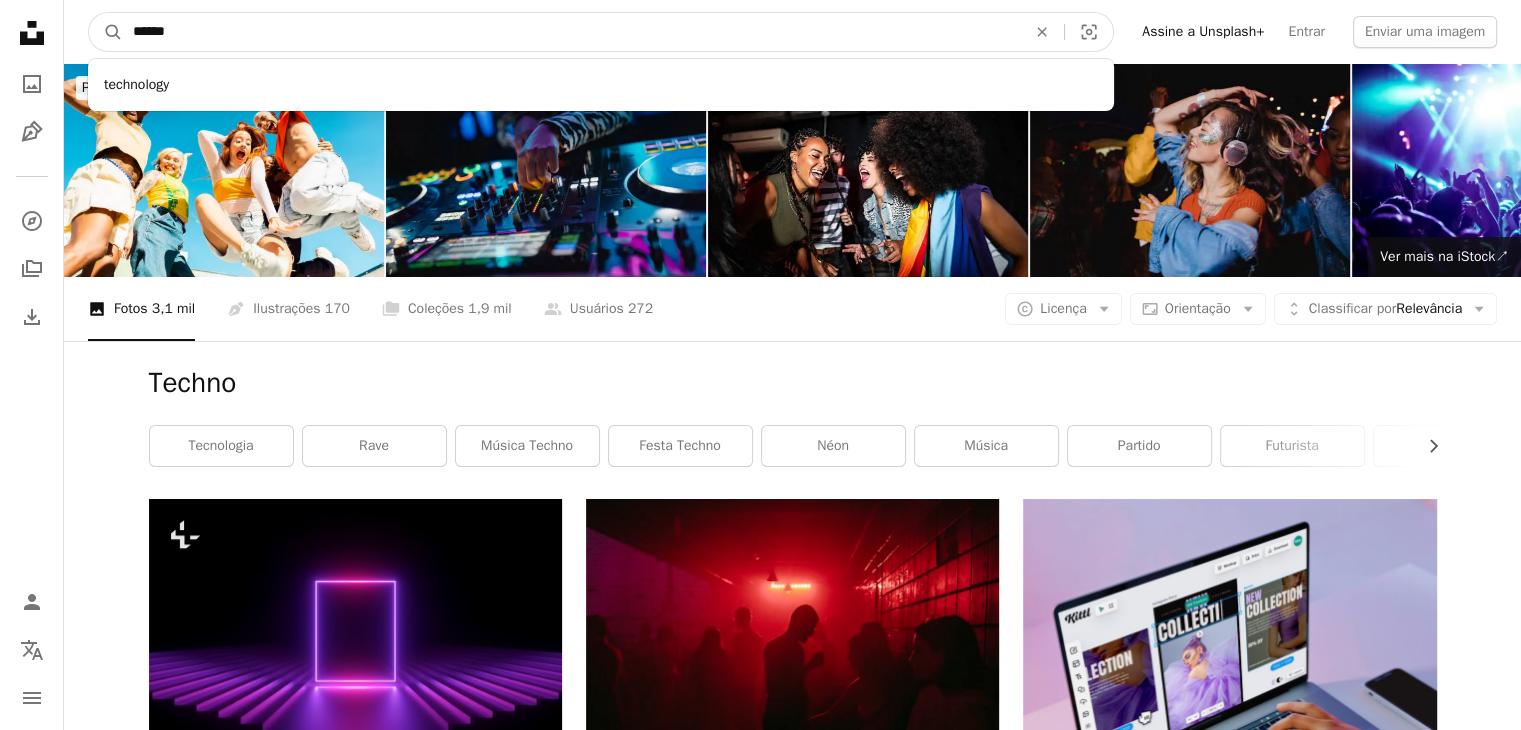 drag, startPoint x: 479, startPoint y: 44, endPoint x: 0, endPoint y: -87, distance: 496.59036 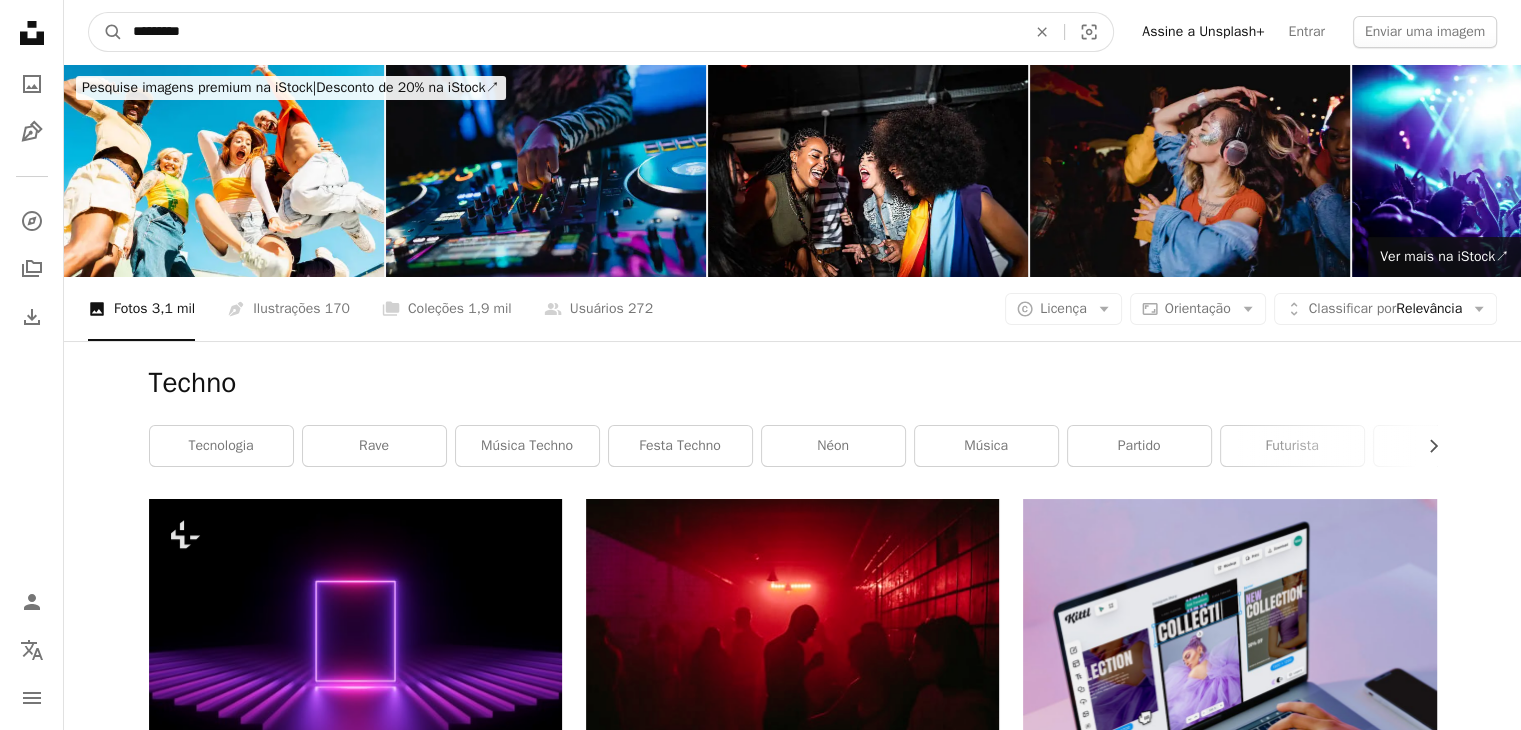 type on "*********" 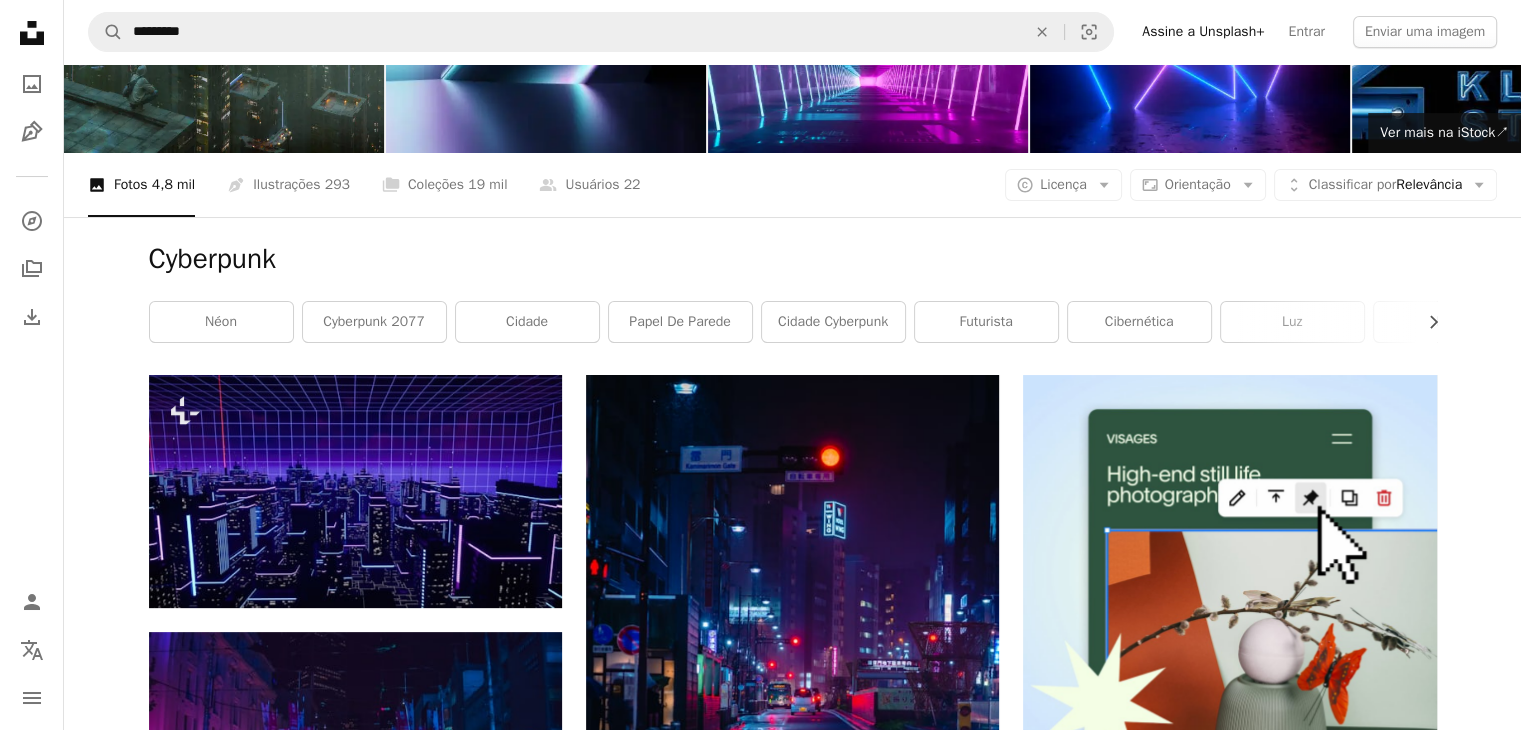 scroll, scrollTop: 0, scrollLeft: 0, axis: both 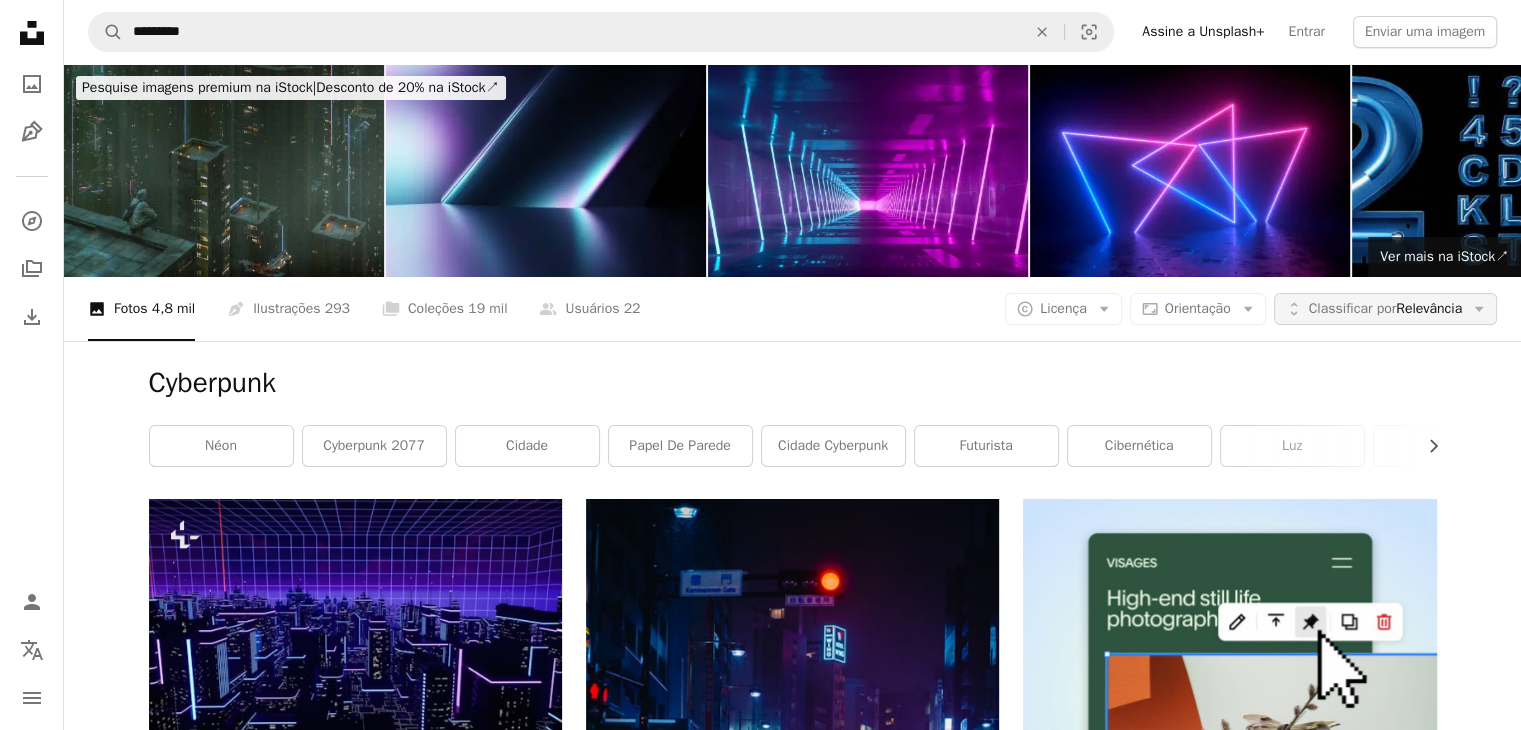 click on "Classificar por  Relevância" at bounding box center [1385, 309] 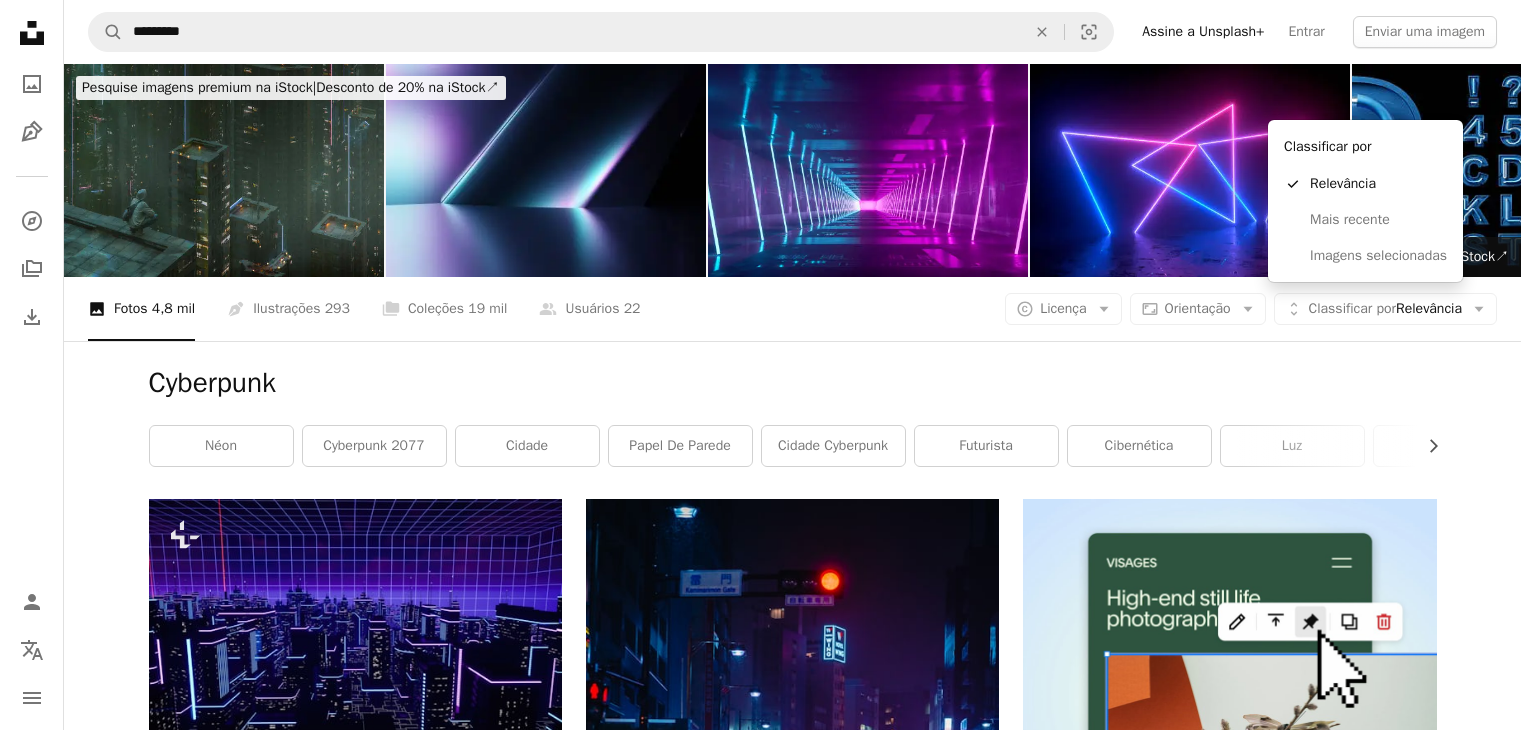 click on "Unsplash logo Página inicial da Unsplash A photo Pen Tool A compass A stack of folders Download Person Localization icon navigation menu A magnifying glass ********* An X shape Visual search Assine a Unsplash+ Entrar Enviar uma imagem Pesquise imagens premium na iStock  |  Desconto de 20% na iStock  ↗ Pesquise imagens premium na iStock Desconto de 20% na iStock  ↗ Ver mais  ↗ Ver mais na iStock  ↗ A photo Fotos   4,8 mil Pen Tool Ilustrações   293 A stack of folders Coleções   19 mil A group of people Usuários   22 A copyright icon © Licença Arrow down Aspect ratio Orientação Arrow down Unfold Classificar por  Relevância Arrow down Filters Cyberpunk Chevron right néon Cyberpunk 2077 cidade papel de parede Cidade Cyberpunk futurista cibernética luz edifício anime fundo papel de parede cyberpunk Plus sign for Unsplash+ A heart A plus sign Alexander Mils Para  Unsplash+ A lock   Baixar A heart A plus sign kevin laminto Disponível para contratação Arrow pointing down A heart" at bounding box center [760, 365] 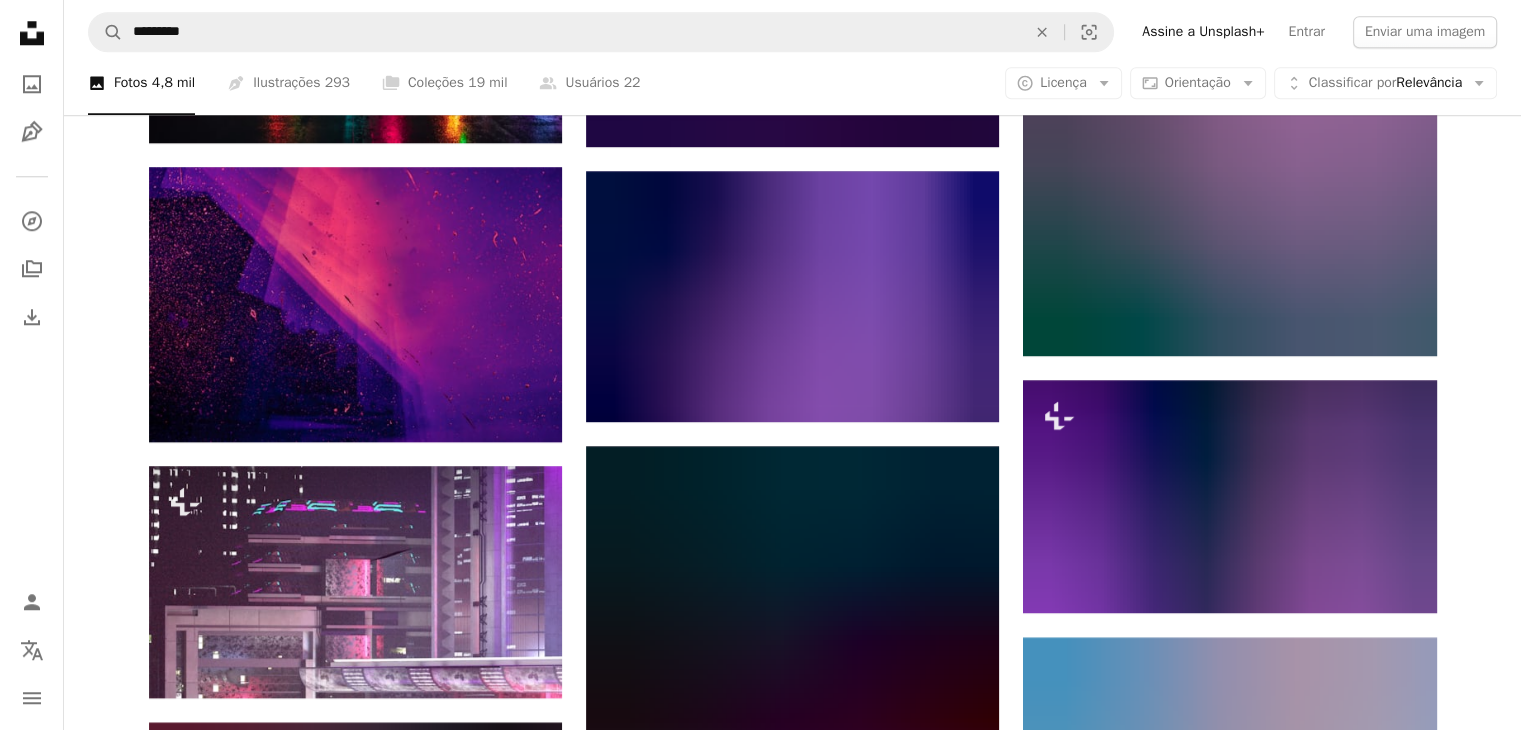 scroll, scrollTop: 2600, scrollLeft: 0, axis: vertical 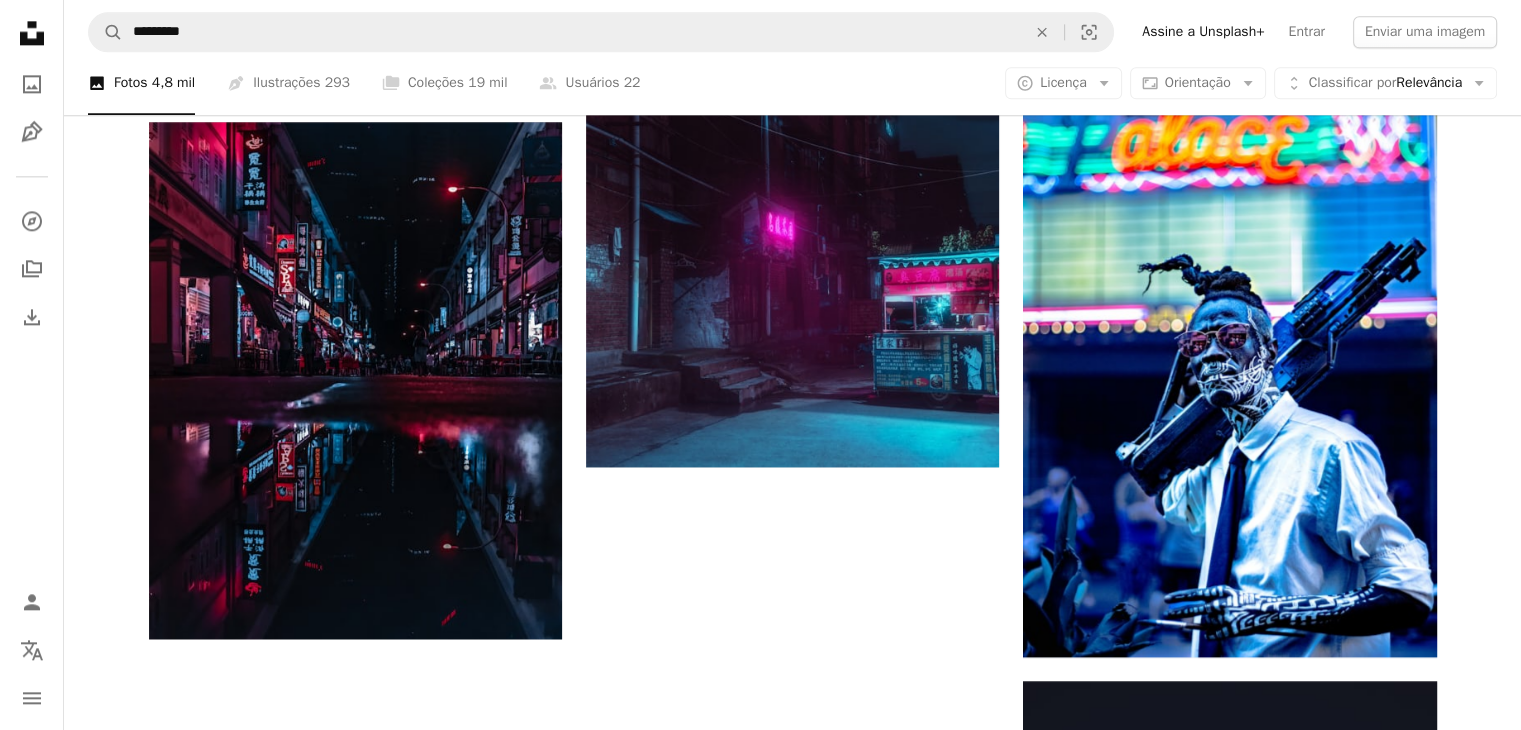 click on "Carregar mais" at bounding box center [793, 1381] 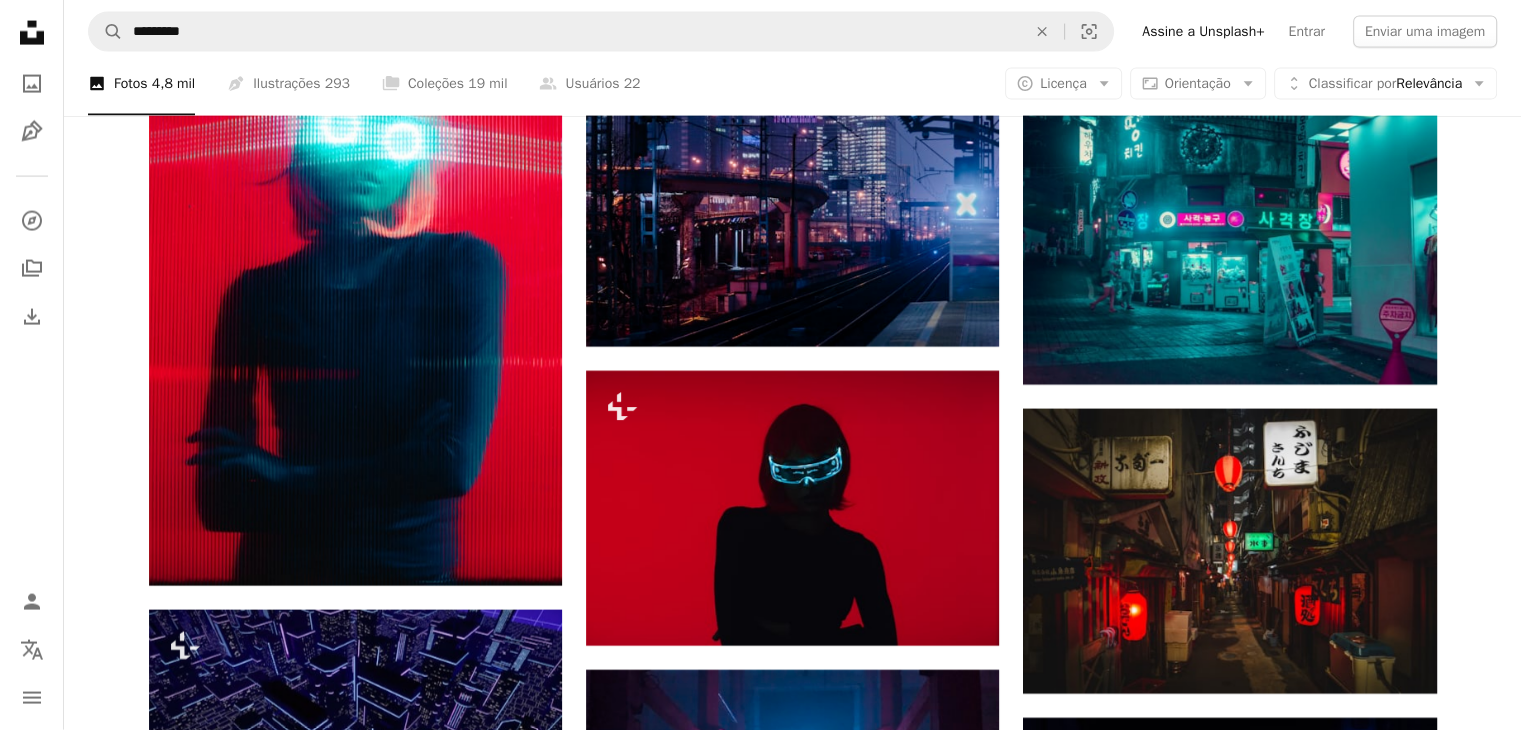 scroll, scrollTop: 4600, scrollLeft: 0, axis: vertical 